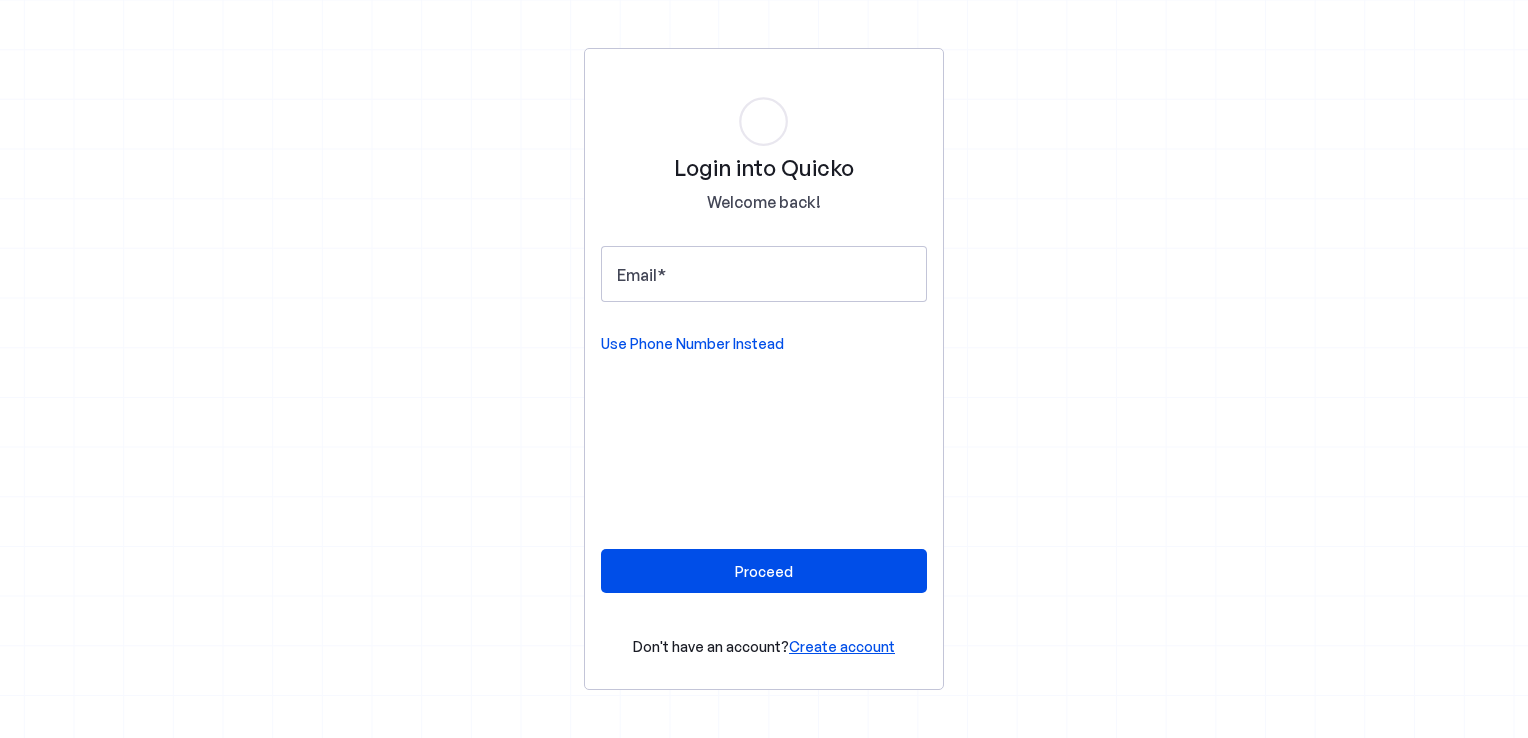scroll, scrollTop: 0, scrollLeft: 0, axis: both 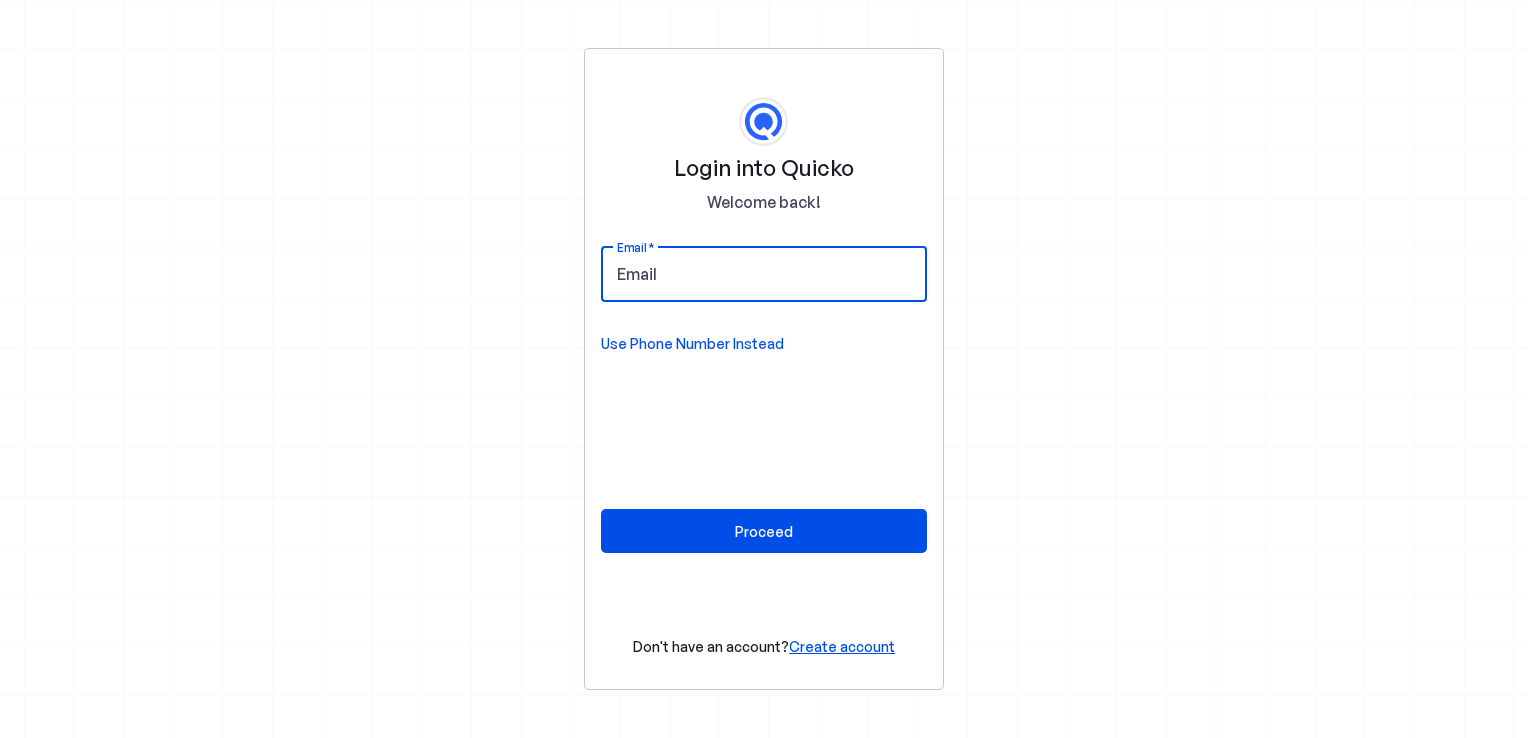 click on "Email" at bounding box center (764, 274) 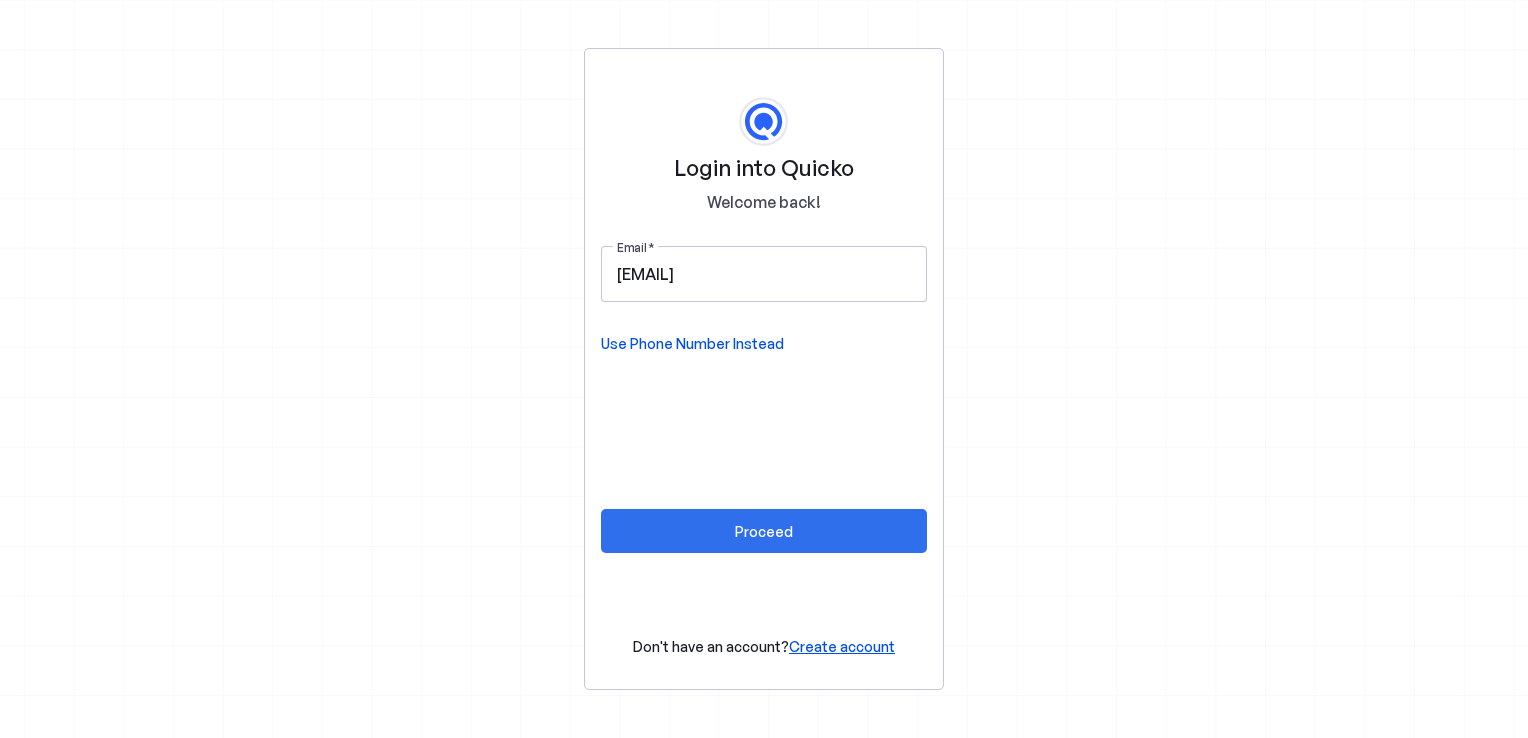 click on "Proceed" at bounding box center [764, 531] 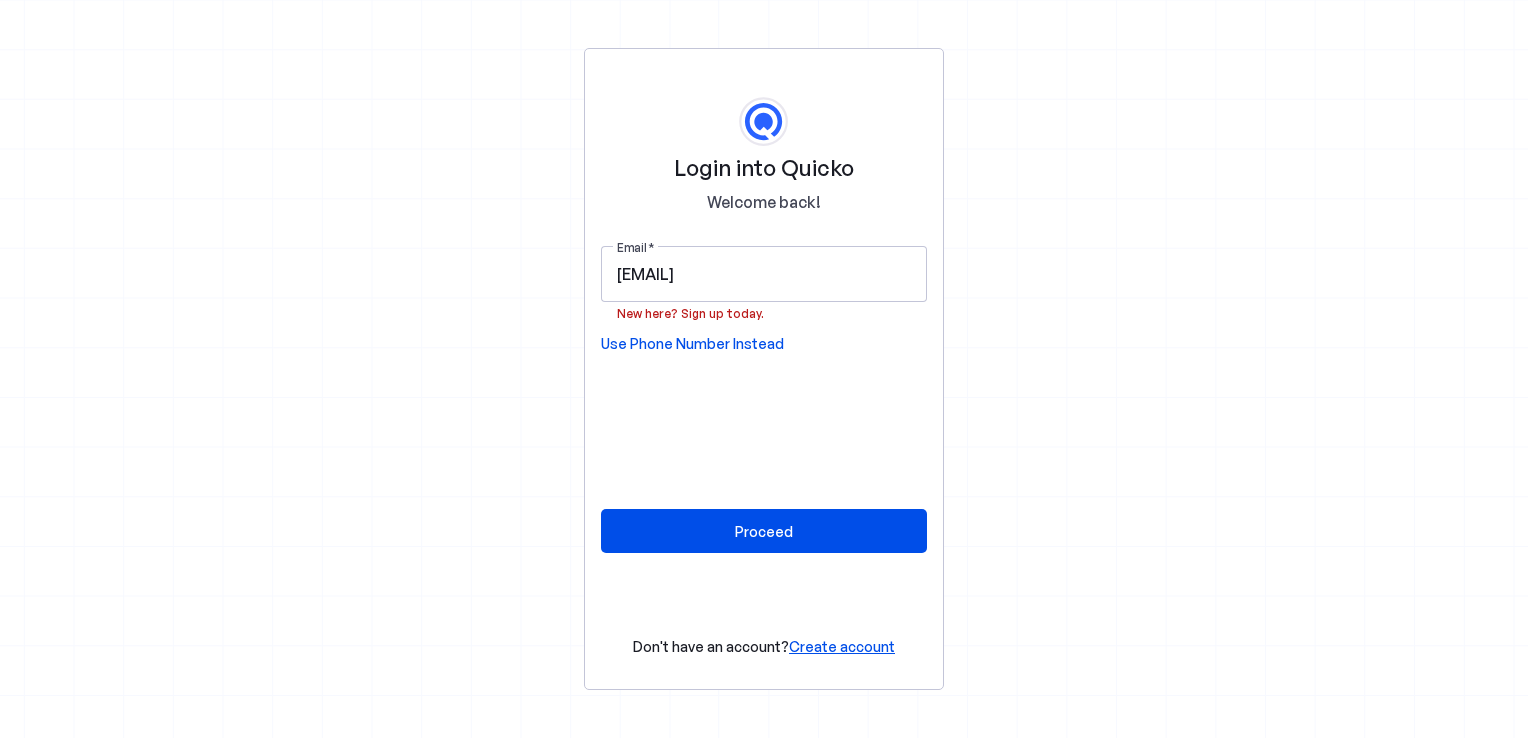 click on "Use Phone Number Instead" at bounding box center (692, 344) 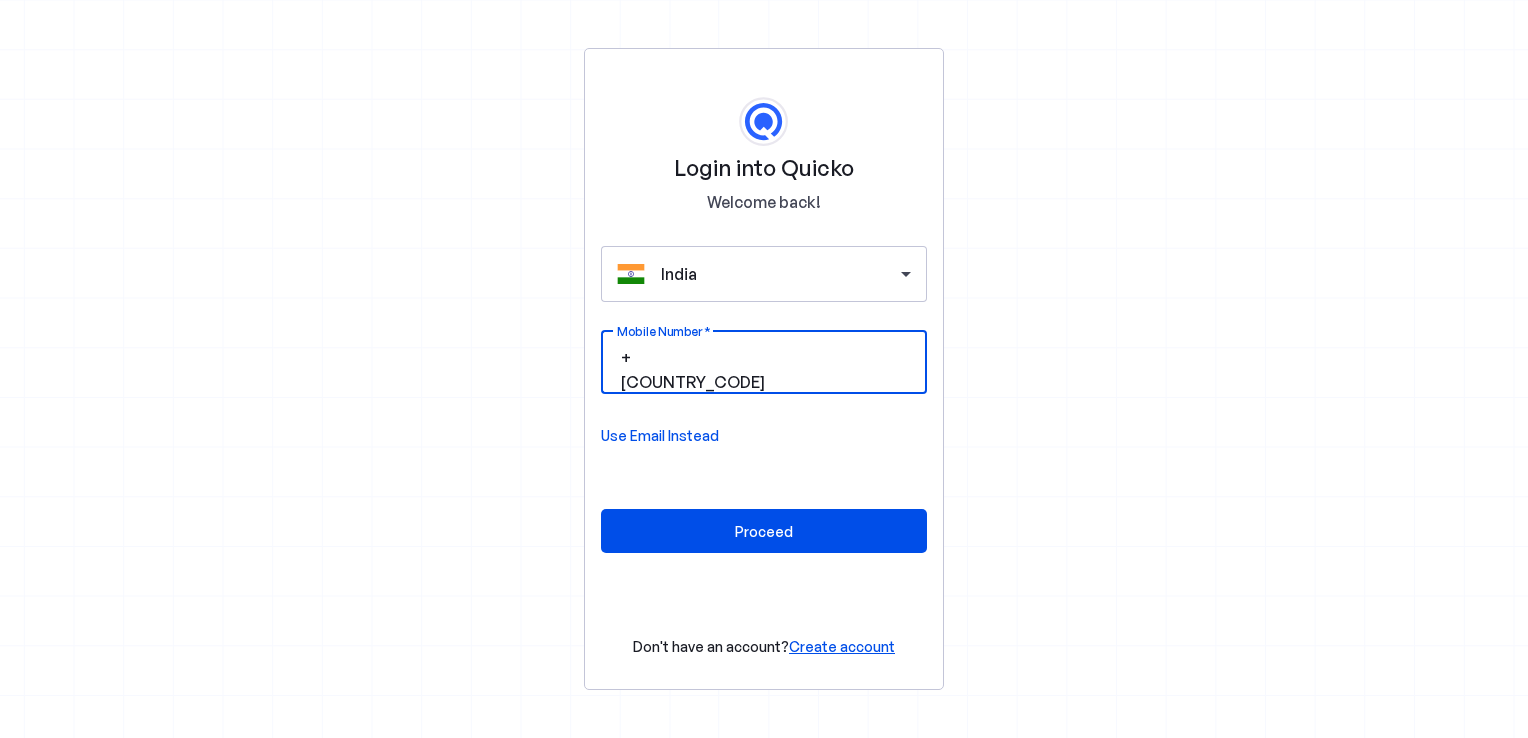 click on "Mobile Number" at bounding box center [840, 358] 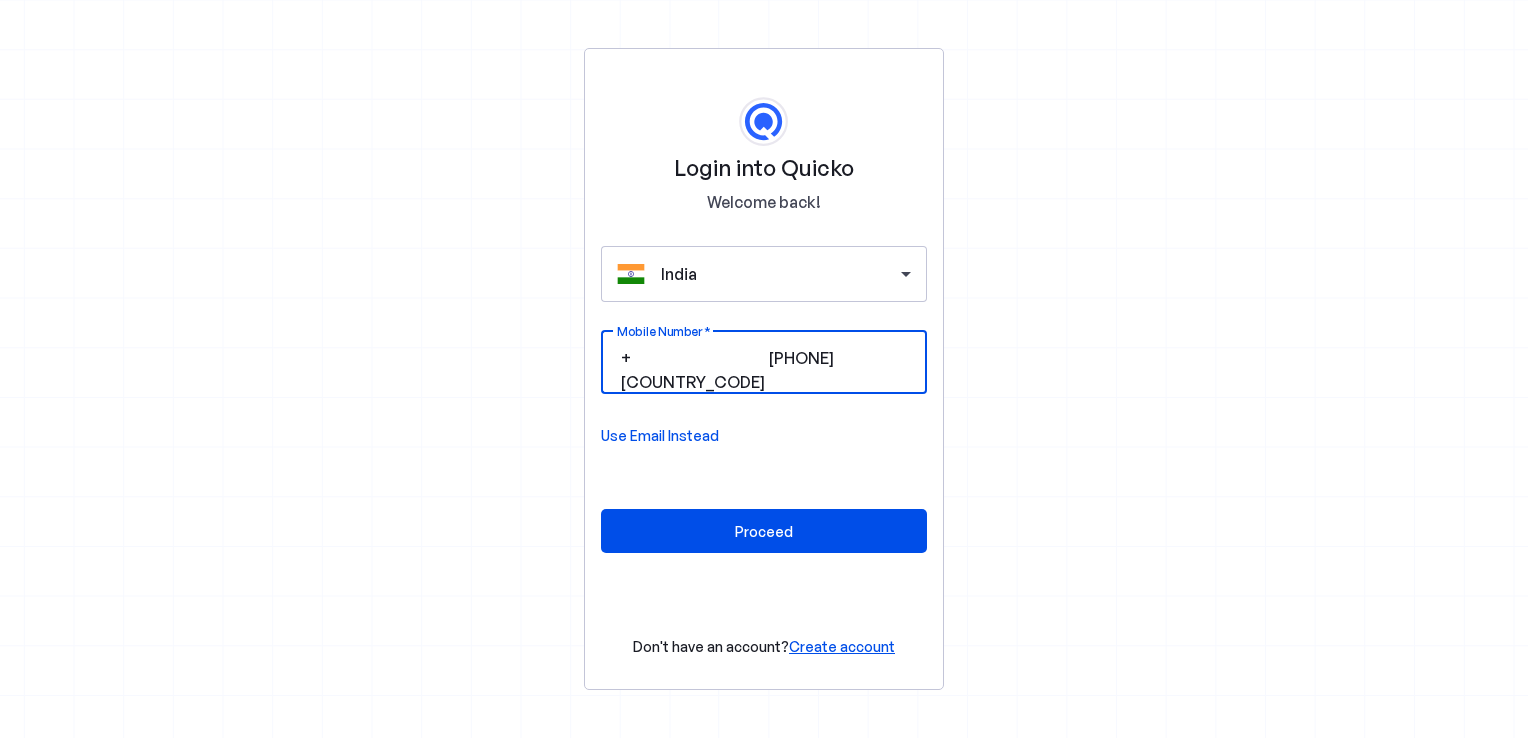 type on "8905651430" 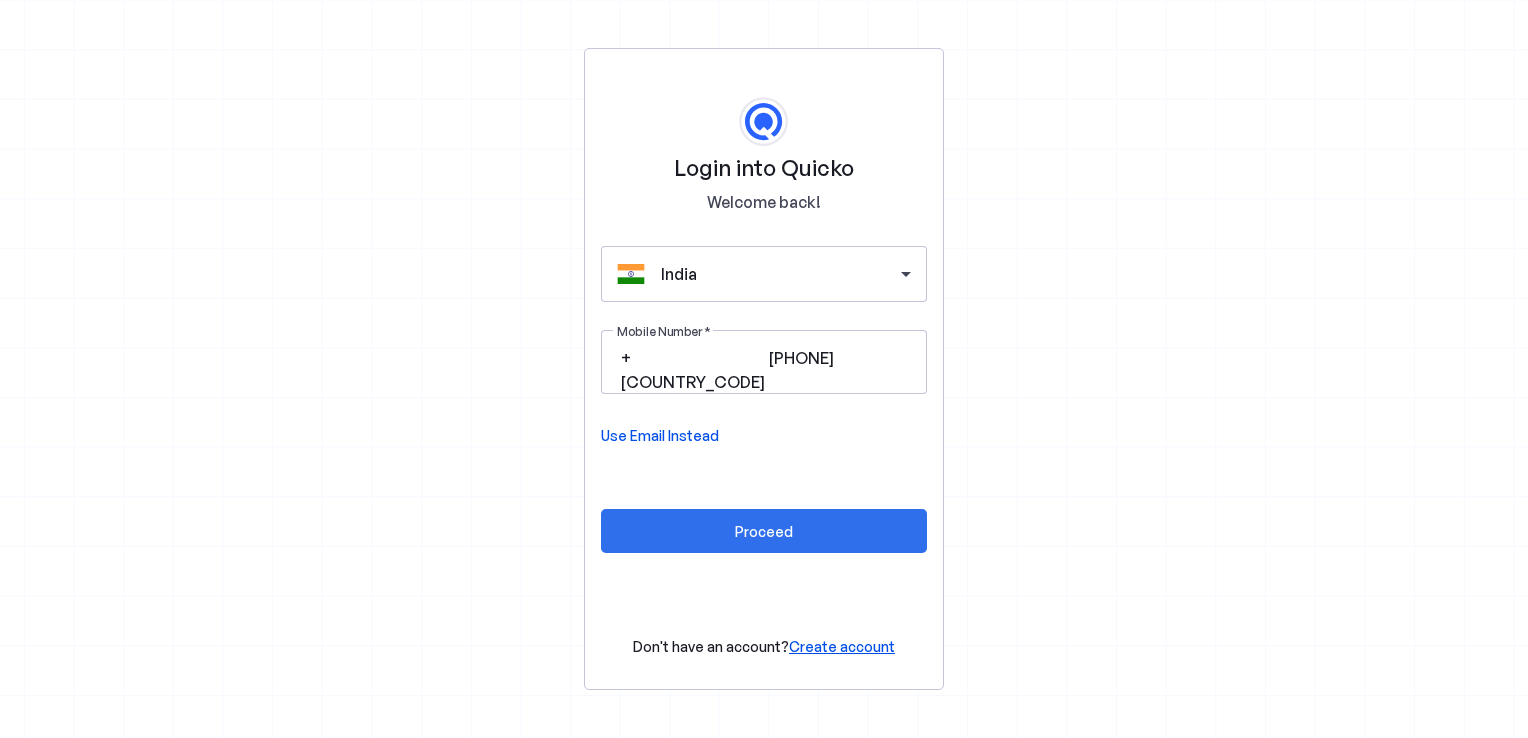 click on "Proceed" at bounding box center (764, 531) 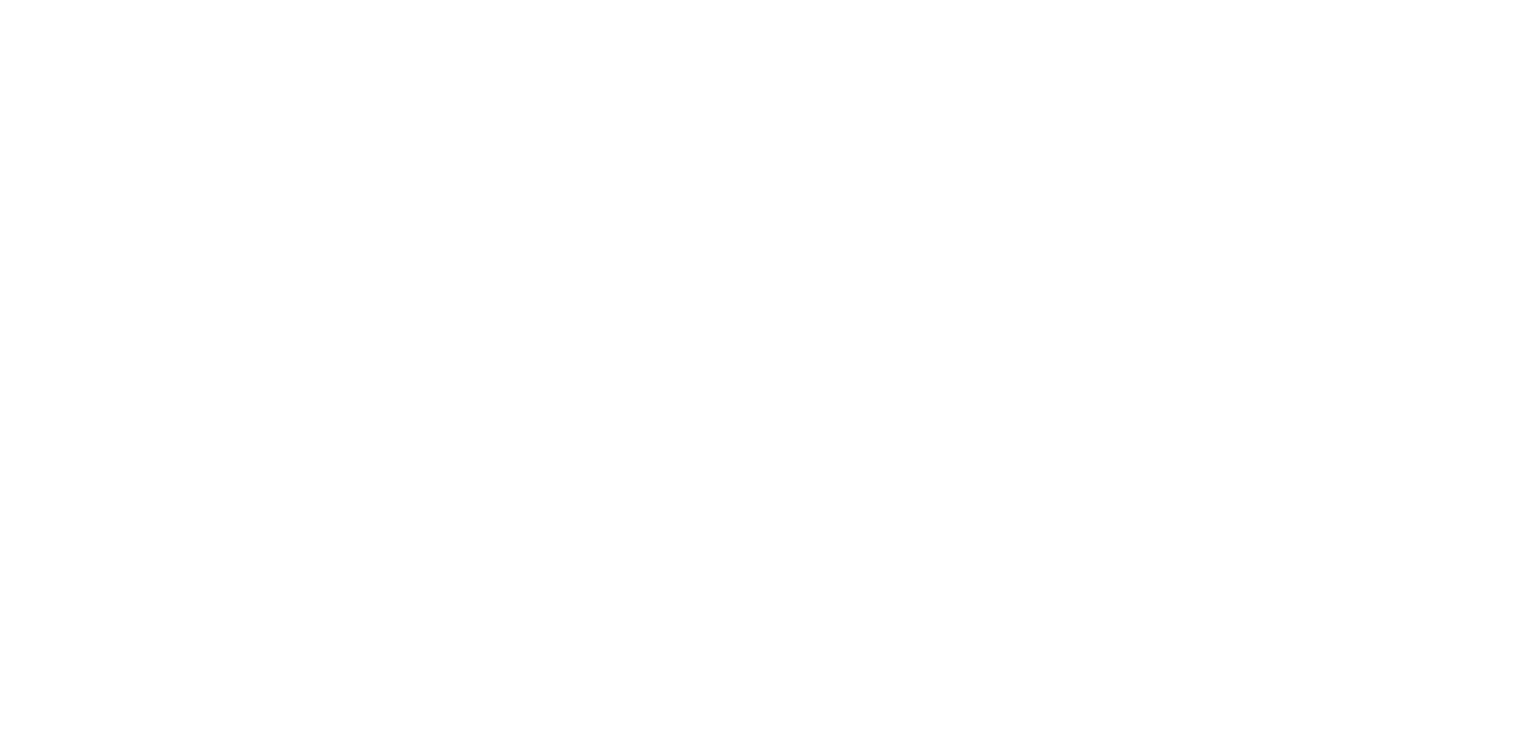 scroll, scrollTop: 0, scrollLeft: 0, axis: both 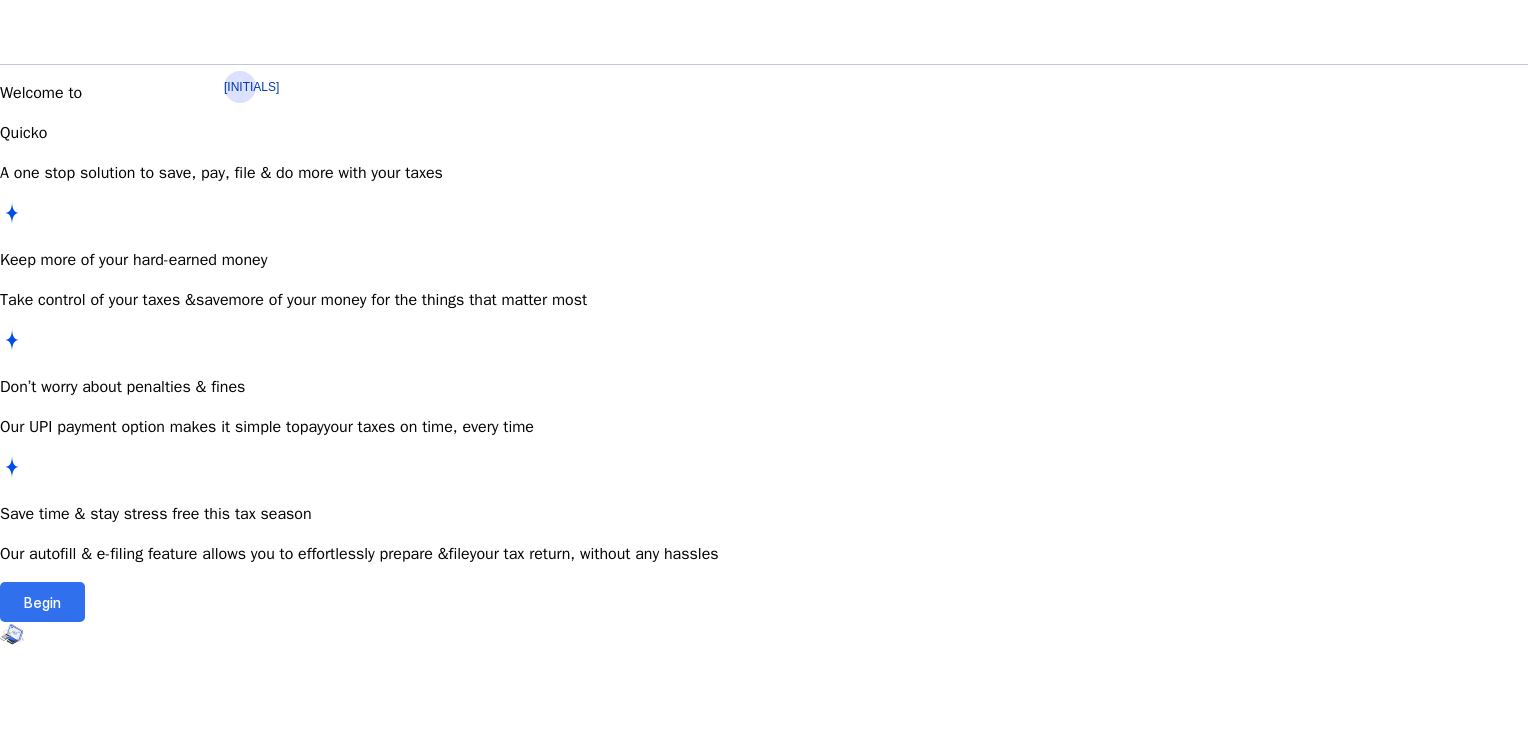 click at bounding box center (42, 602) 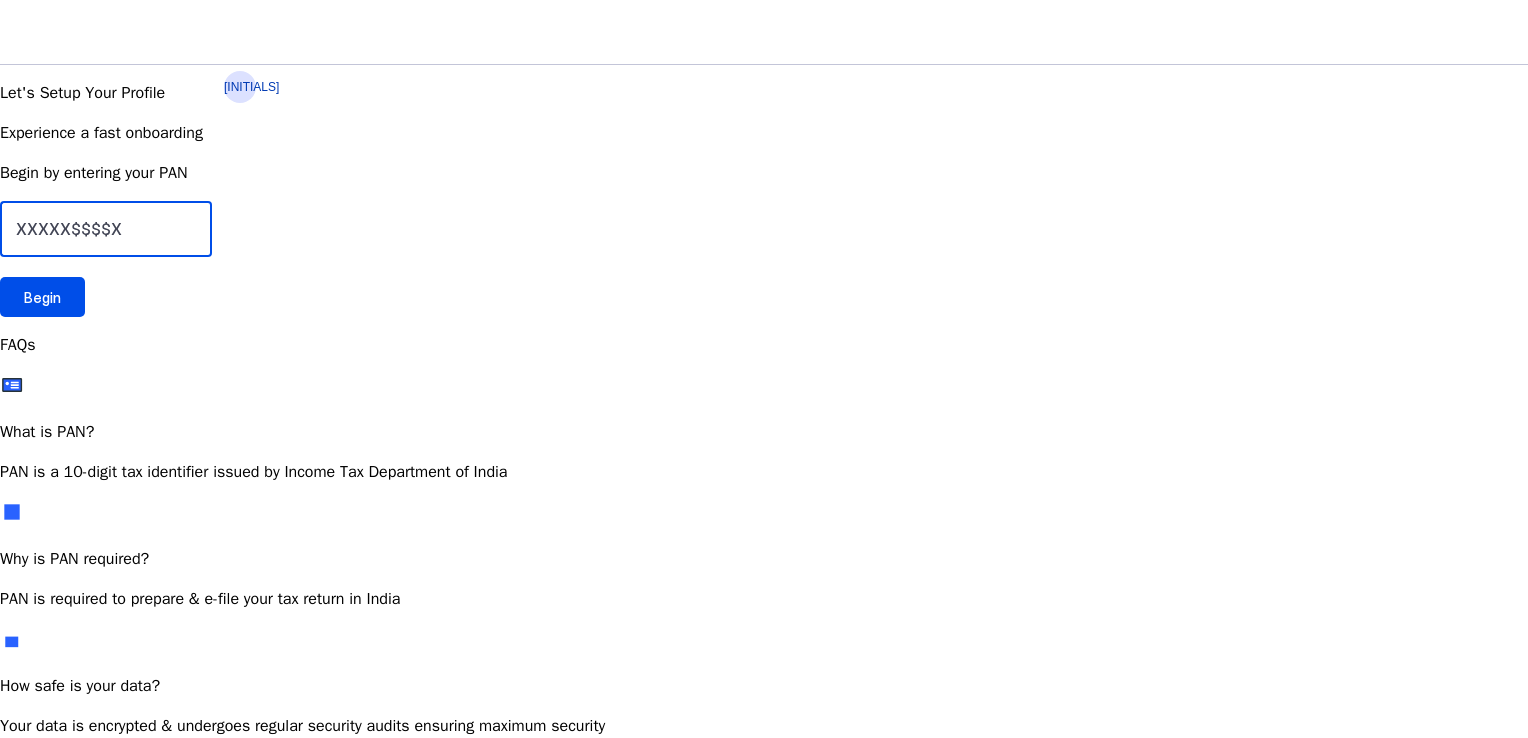 click at bounding box center (106, 229) 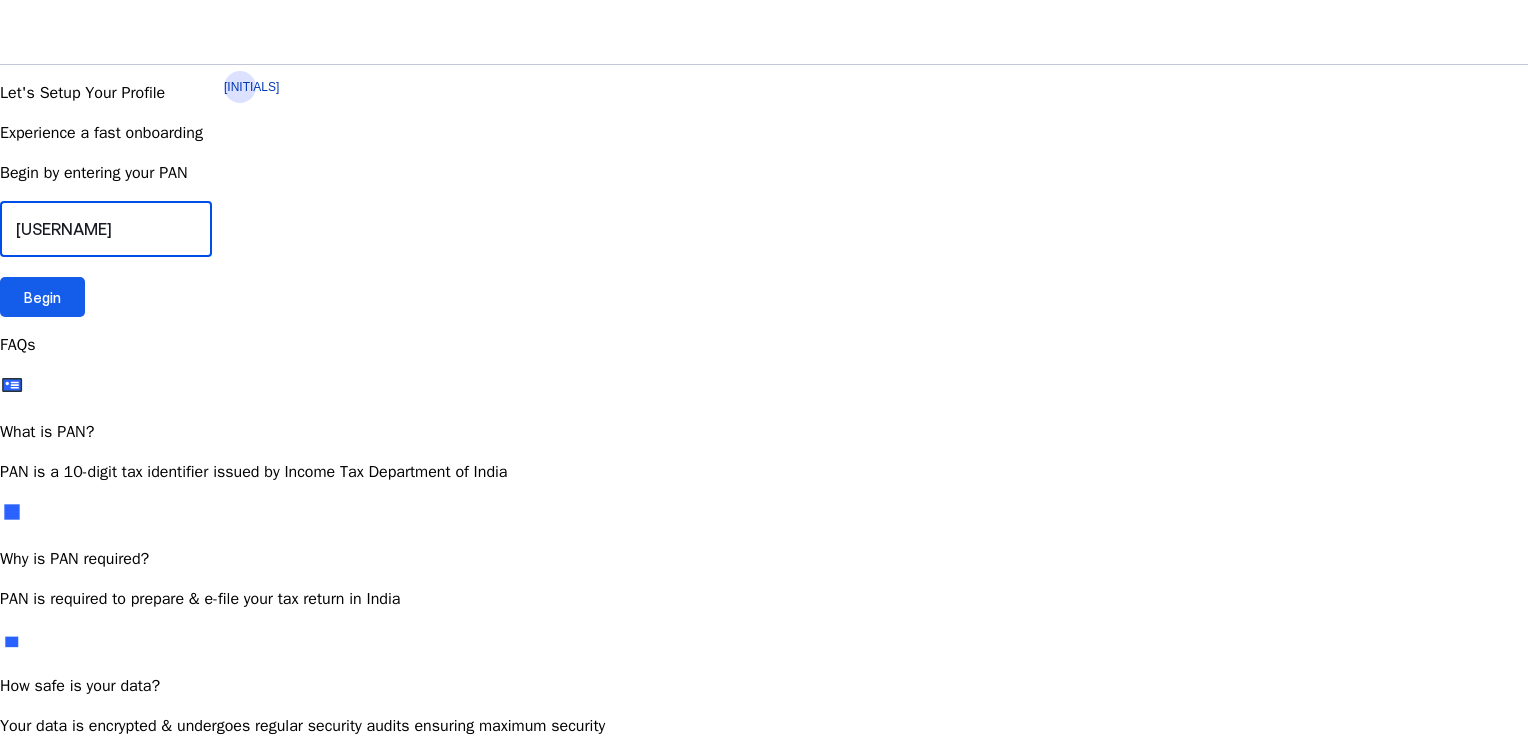 type on "[USERNAME]" 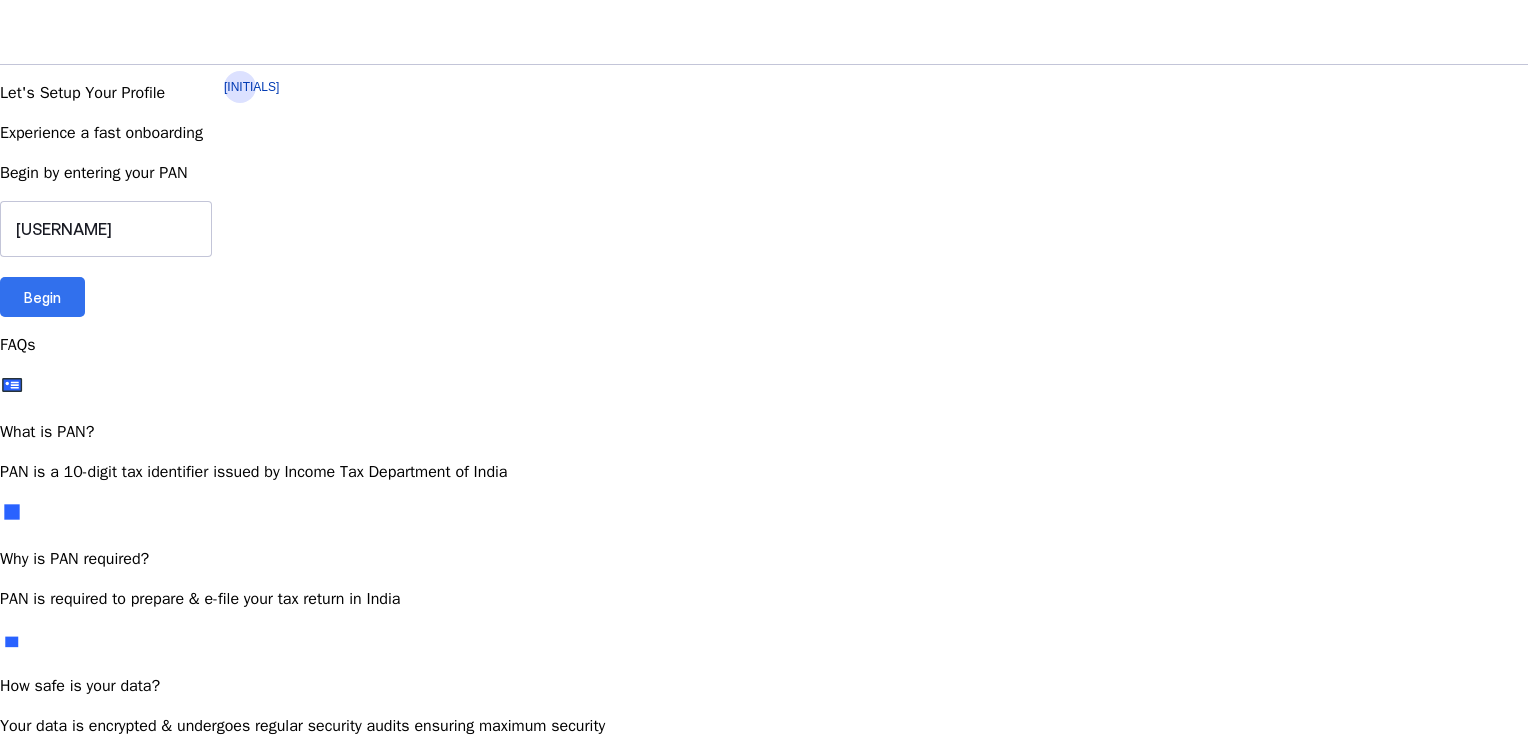 click on "Begin" at bounding box center (42, 297) 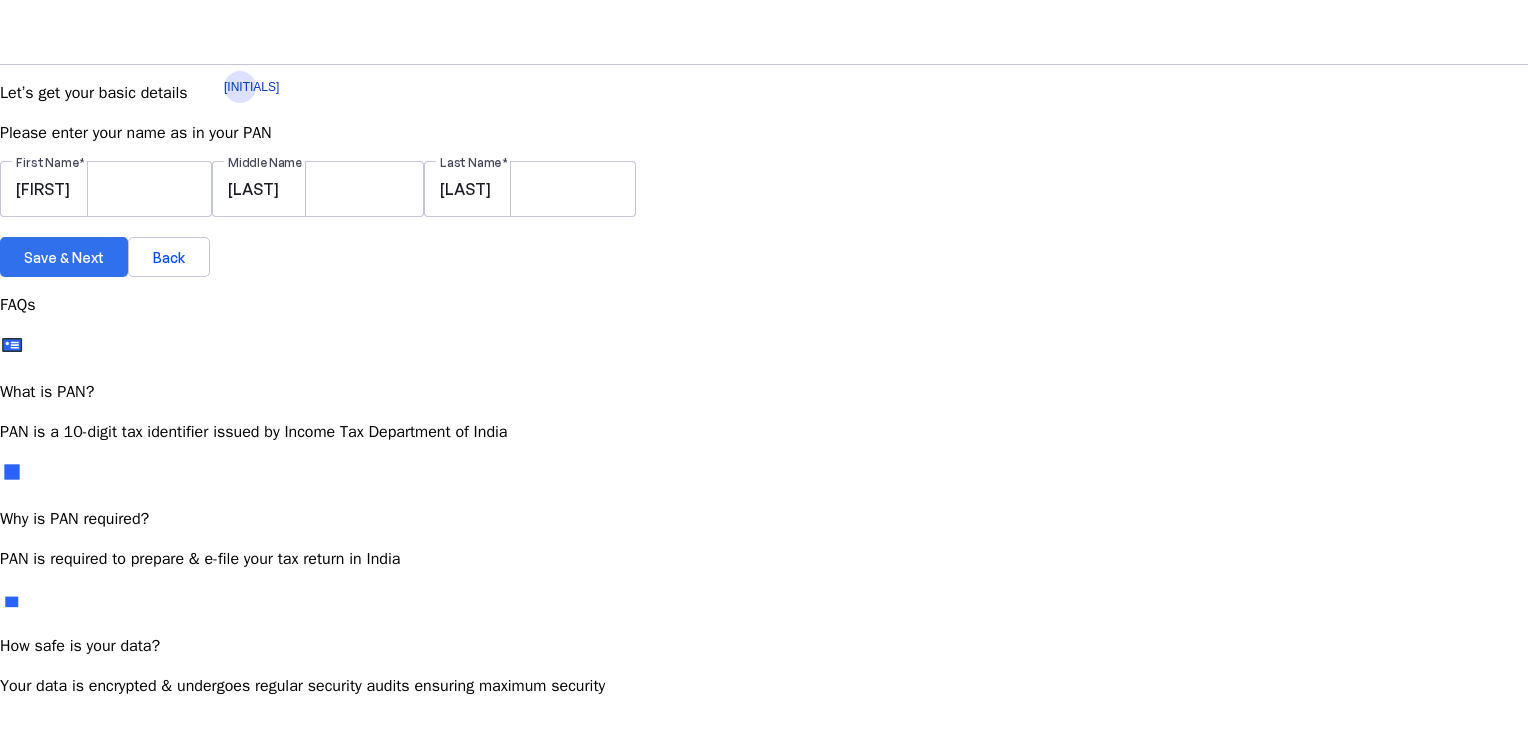 click on "Save & Next" at bounding box center (64, 257) 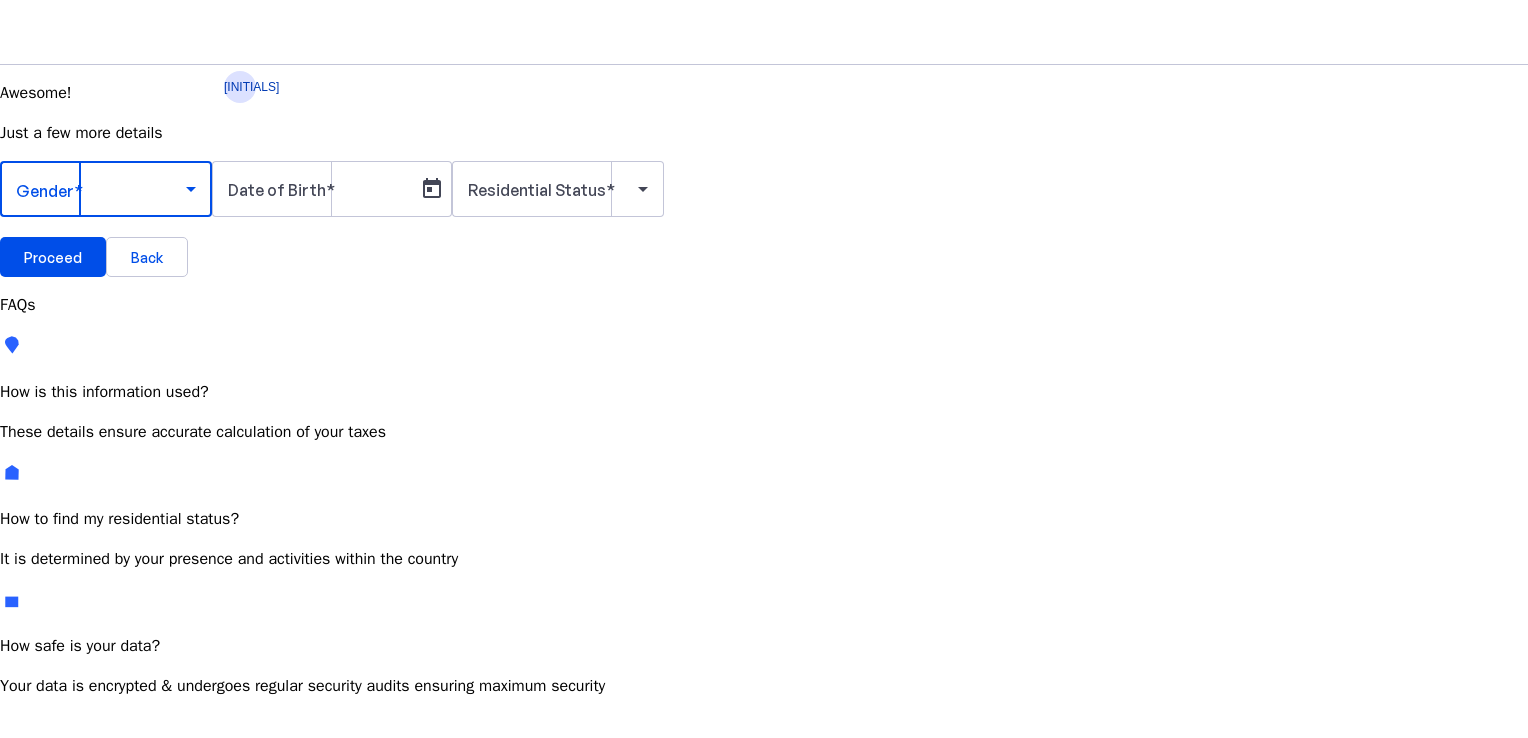 click at bounding box center (101, 189) 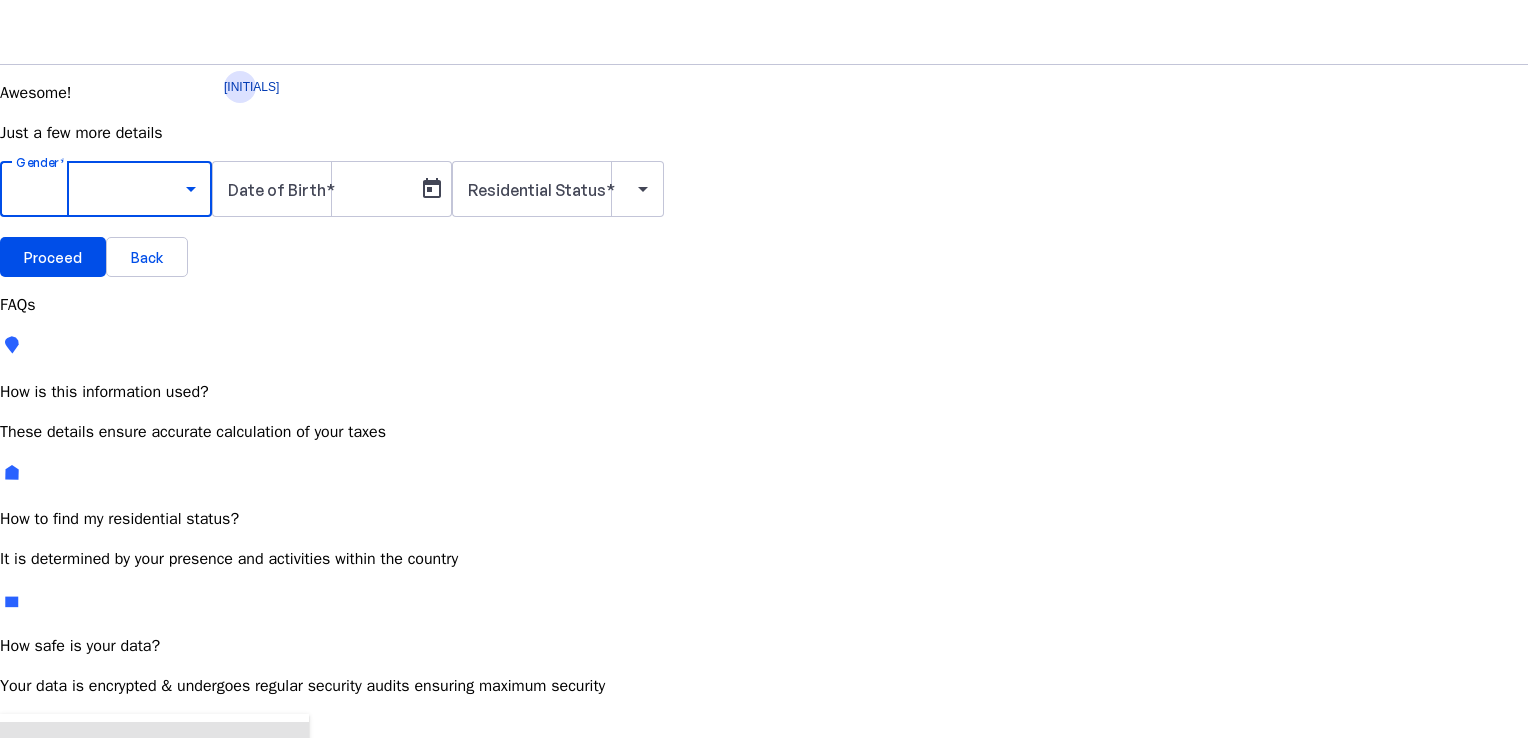 click on "Male" at bounding box center [154, 746] 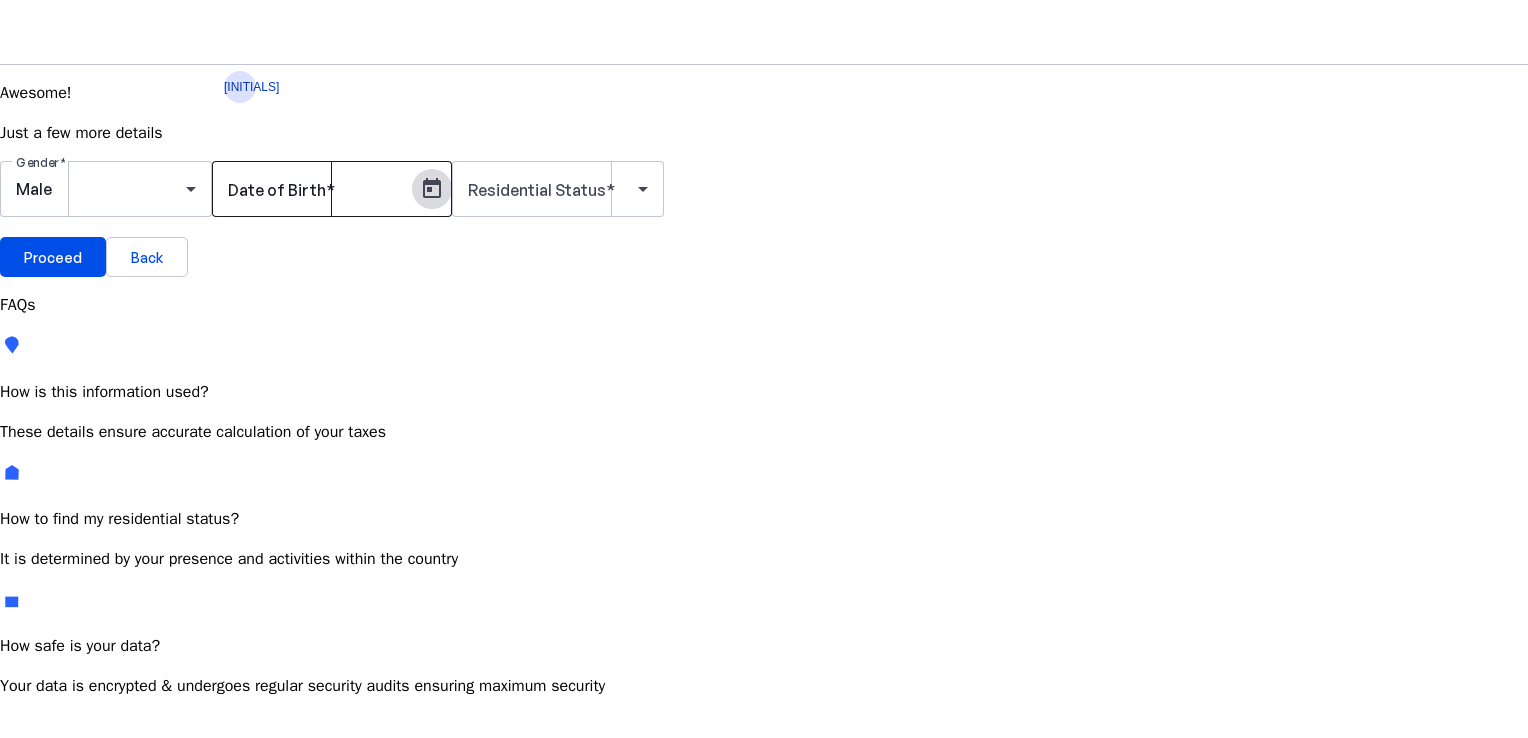 click at bounding box center (432, 189) 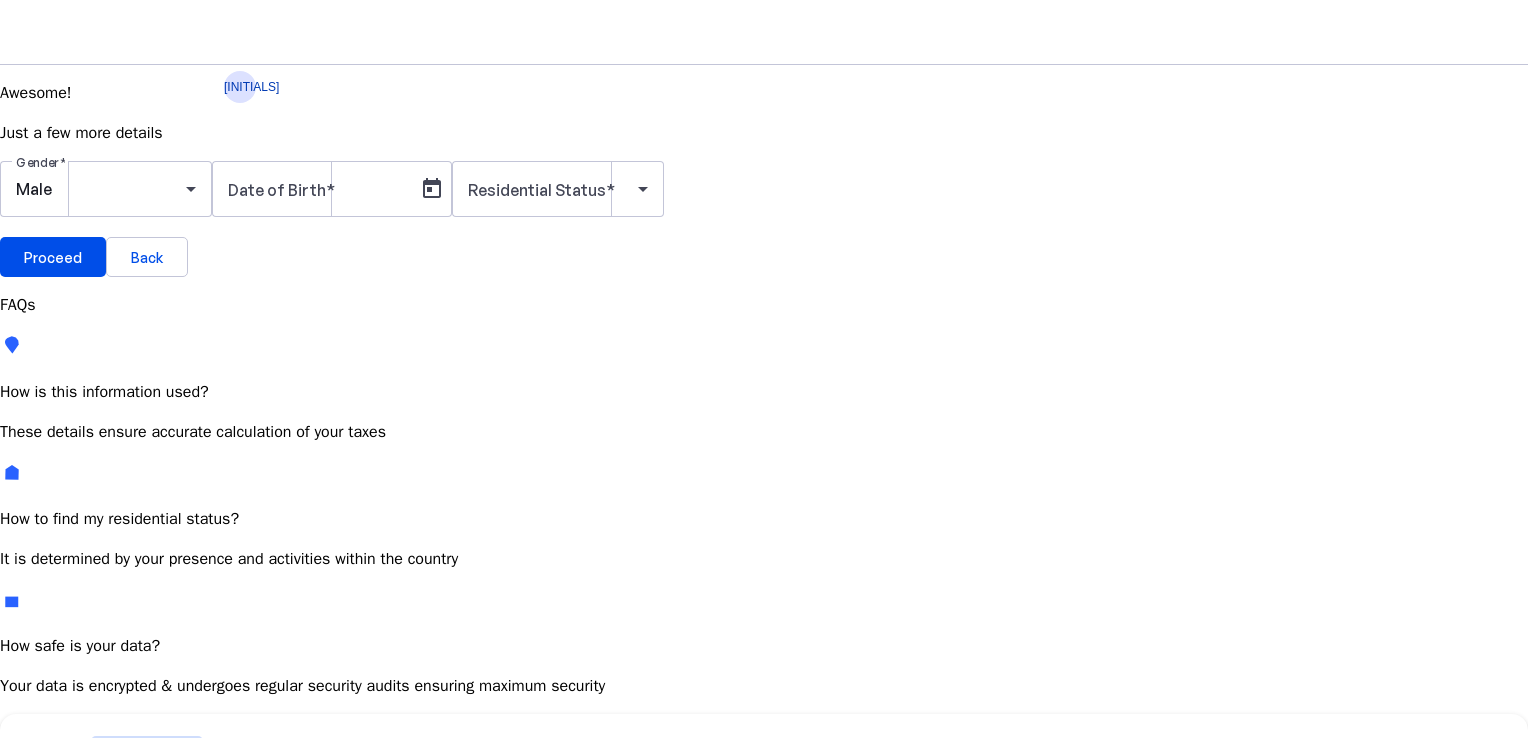 click on "[MONTH] [YEAR]" at bounding box center [147, 755] 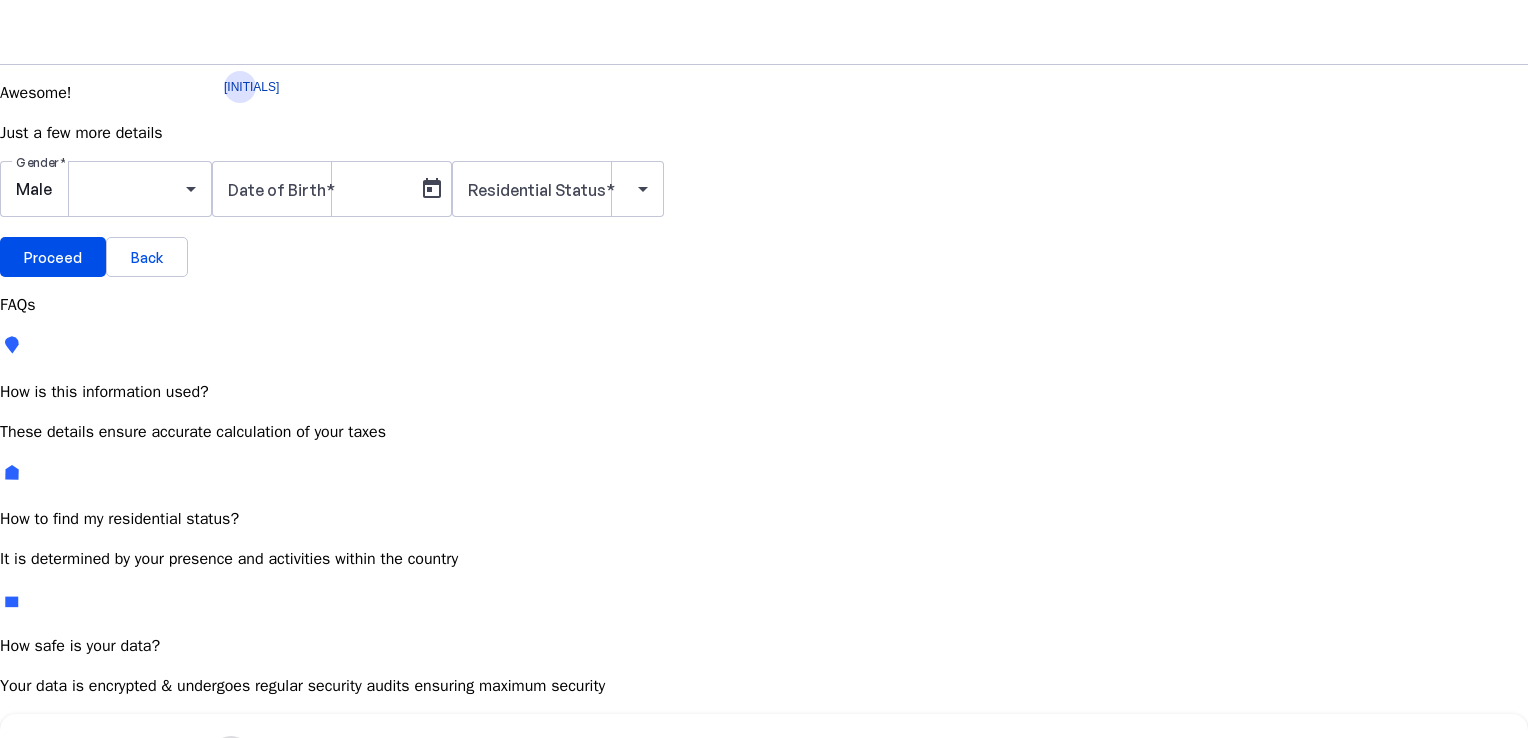 click at bounding box center (231, 756) 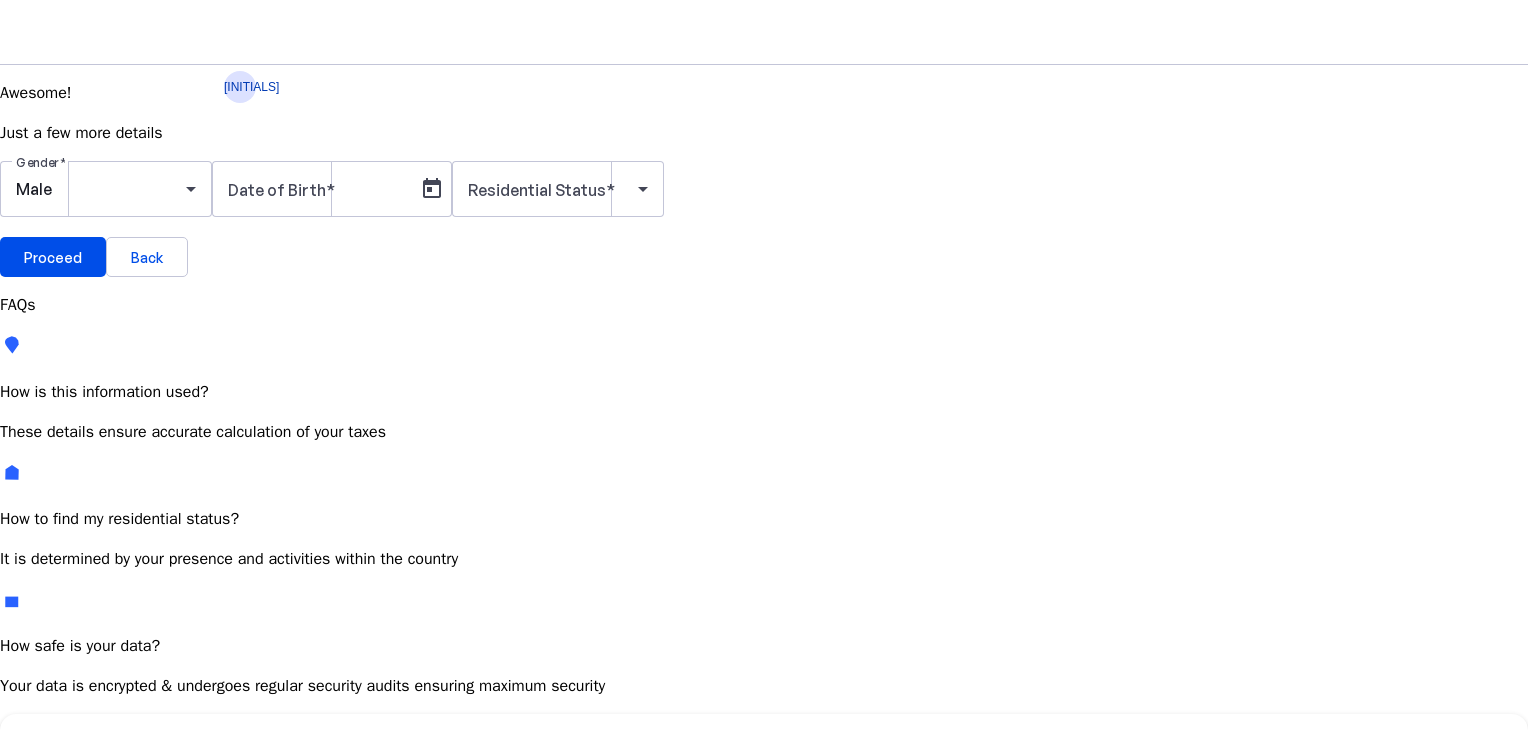 click on "[YEAR]" at bounding box center [113, 938] 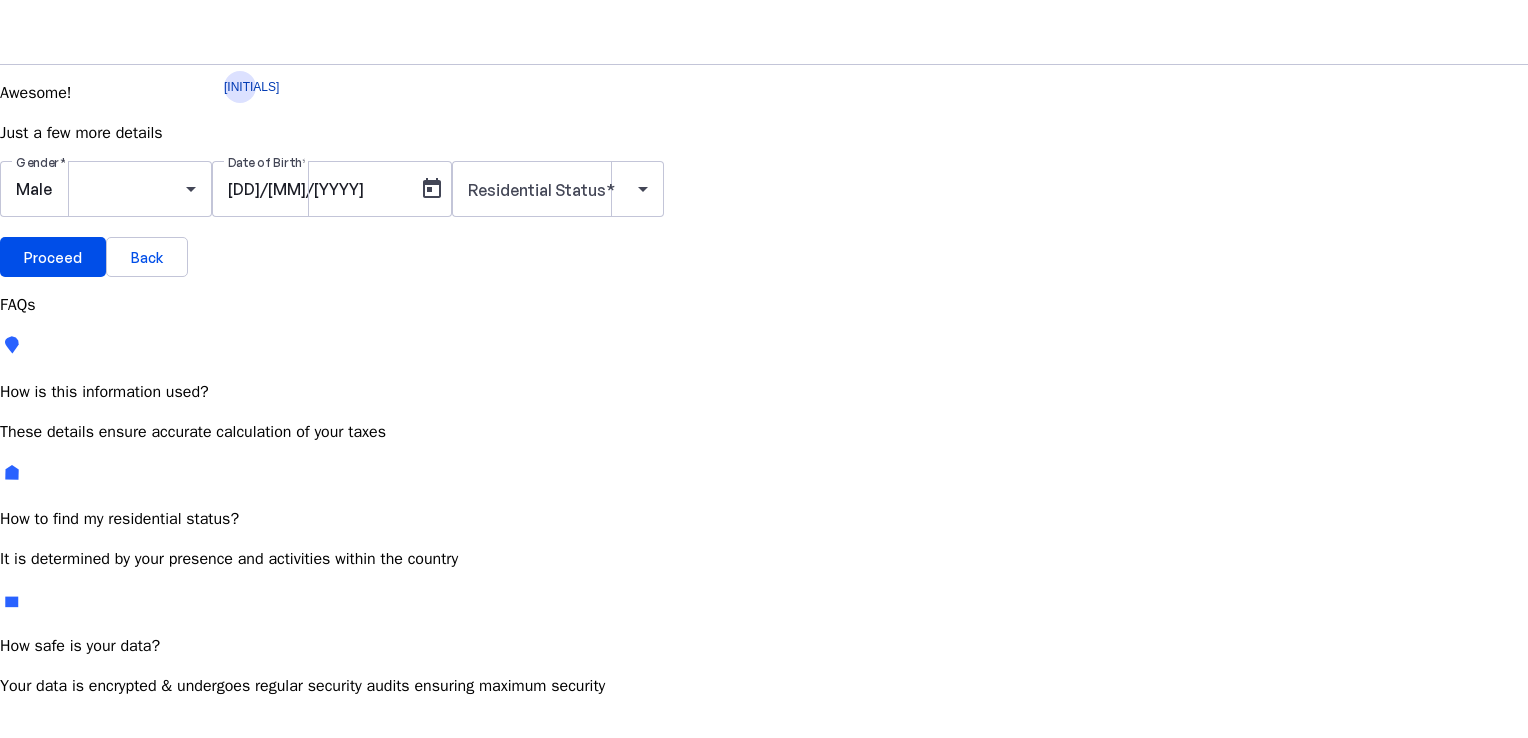 click on "Gender Male Date of Birth [DD]/[MM]/[YYYY] Residential Status" at bounding box center [764, 199] 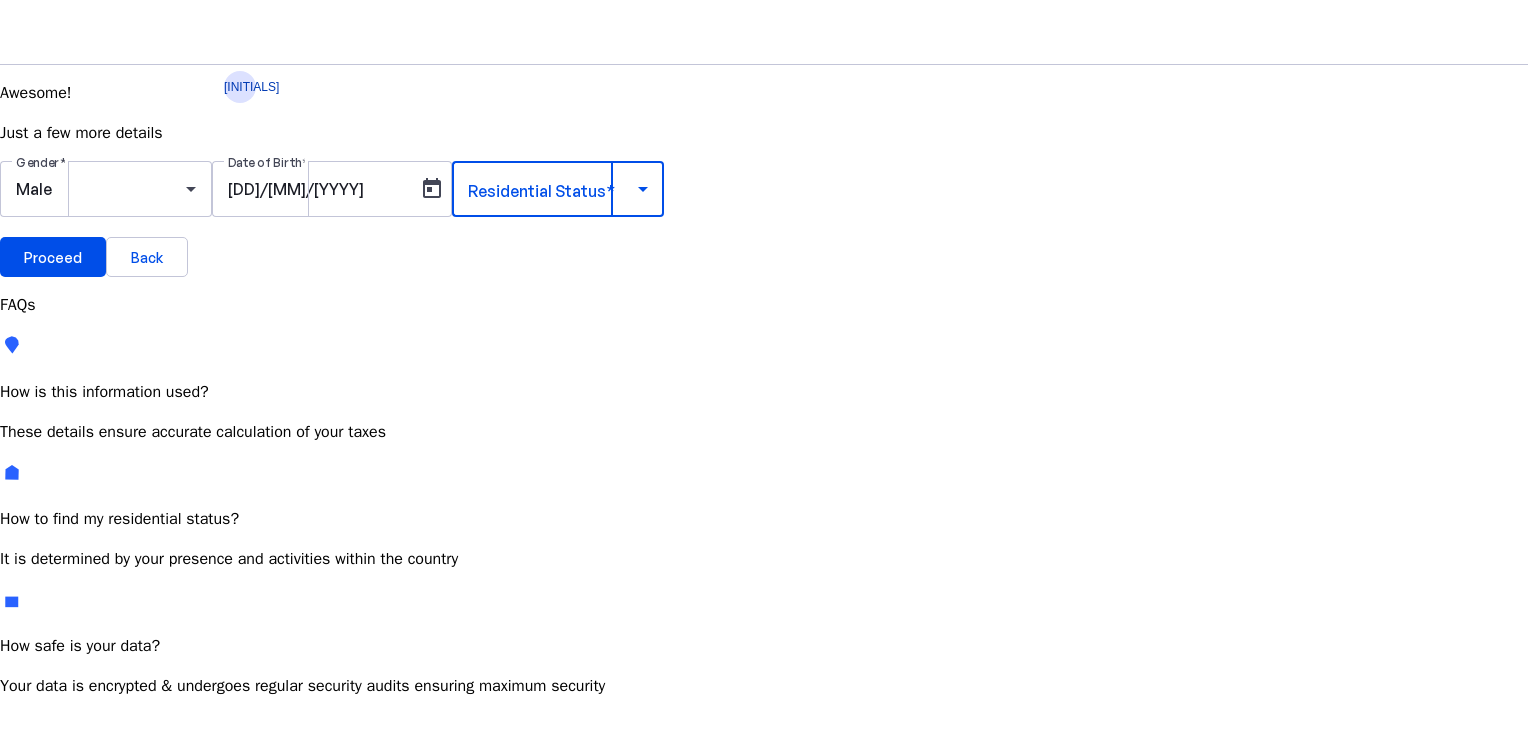 click at bounding box center (553, 189) 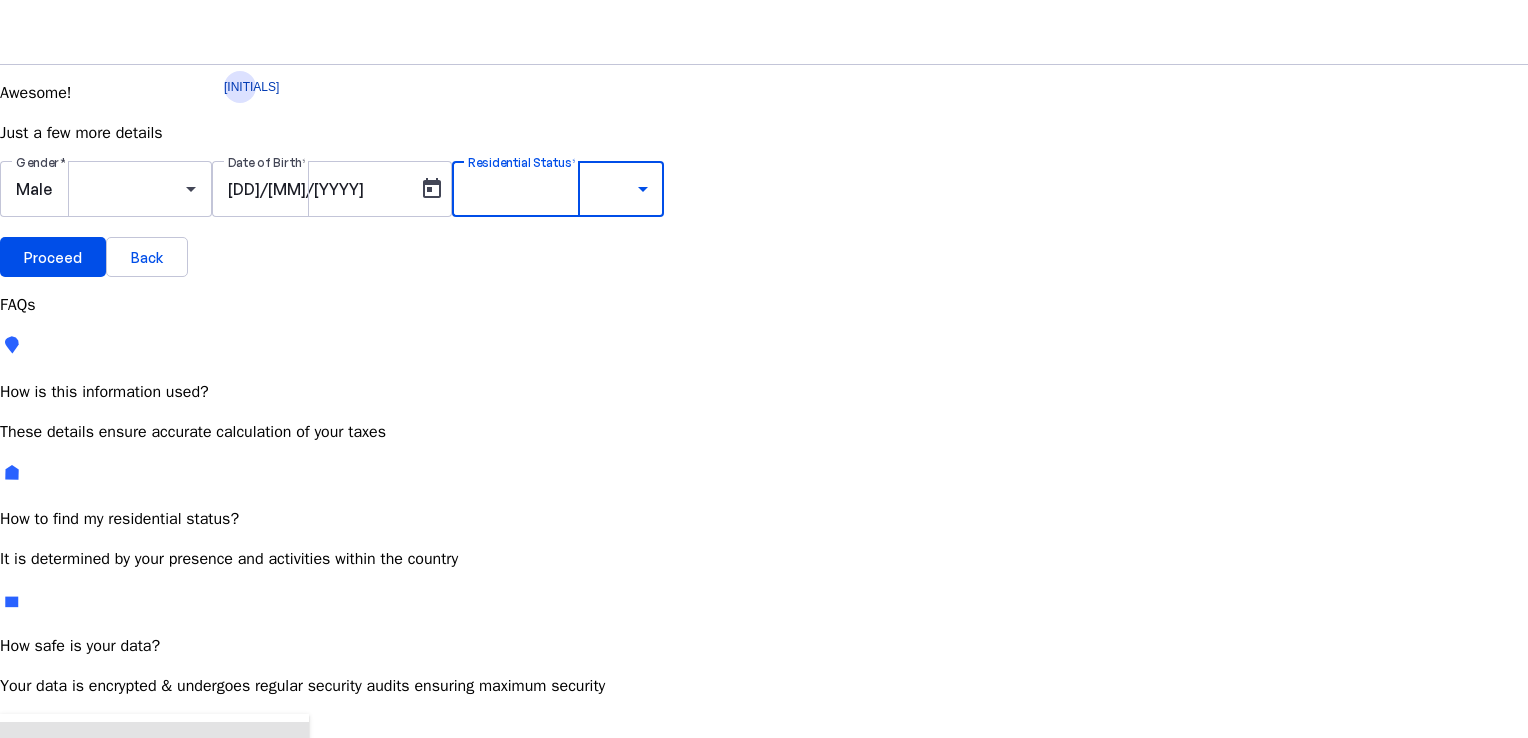 click on "Resident Most Common" at bounding box center [72, 766] 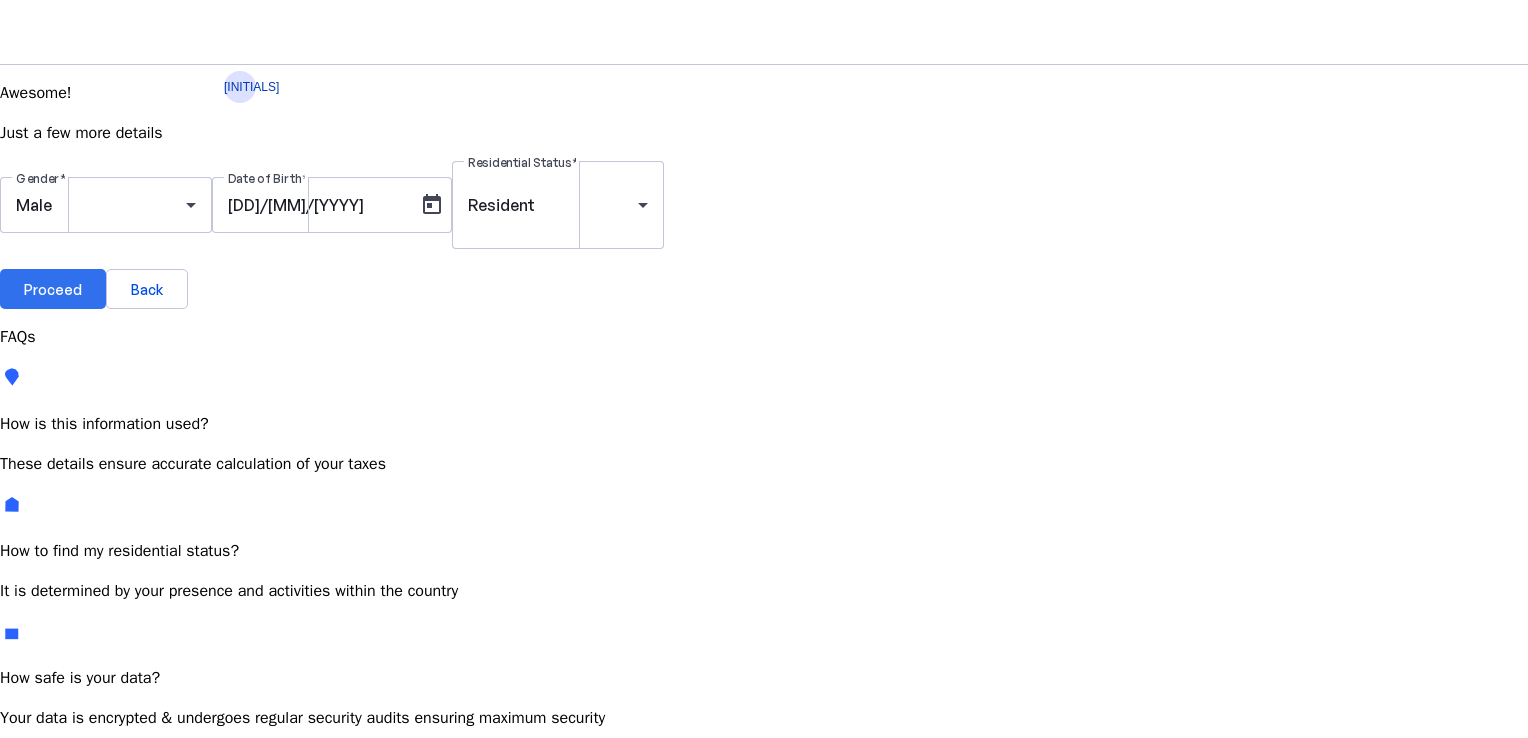 click at bounding box center (53, 289) 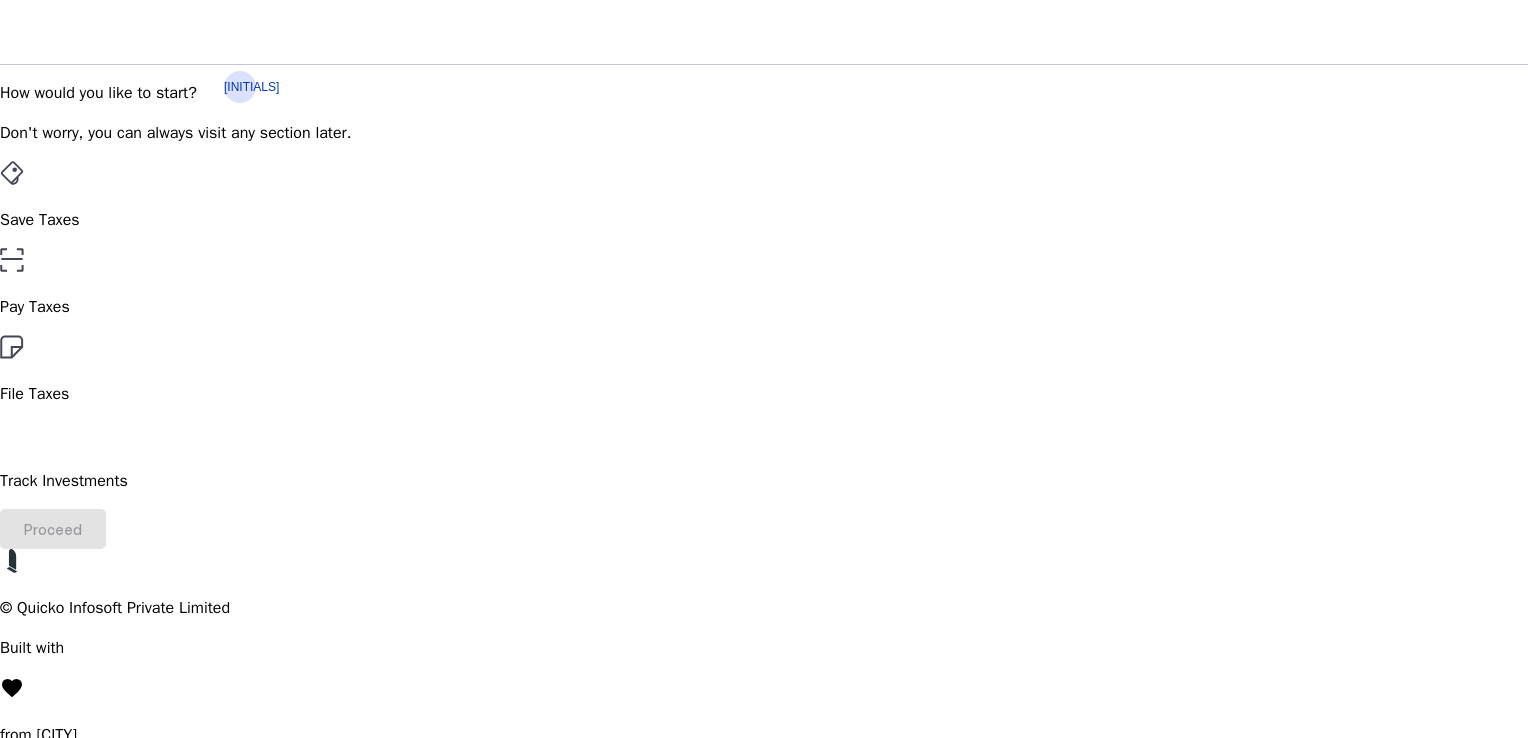 click on "Pay Taxes" at bounding box center (764, 220) 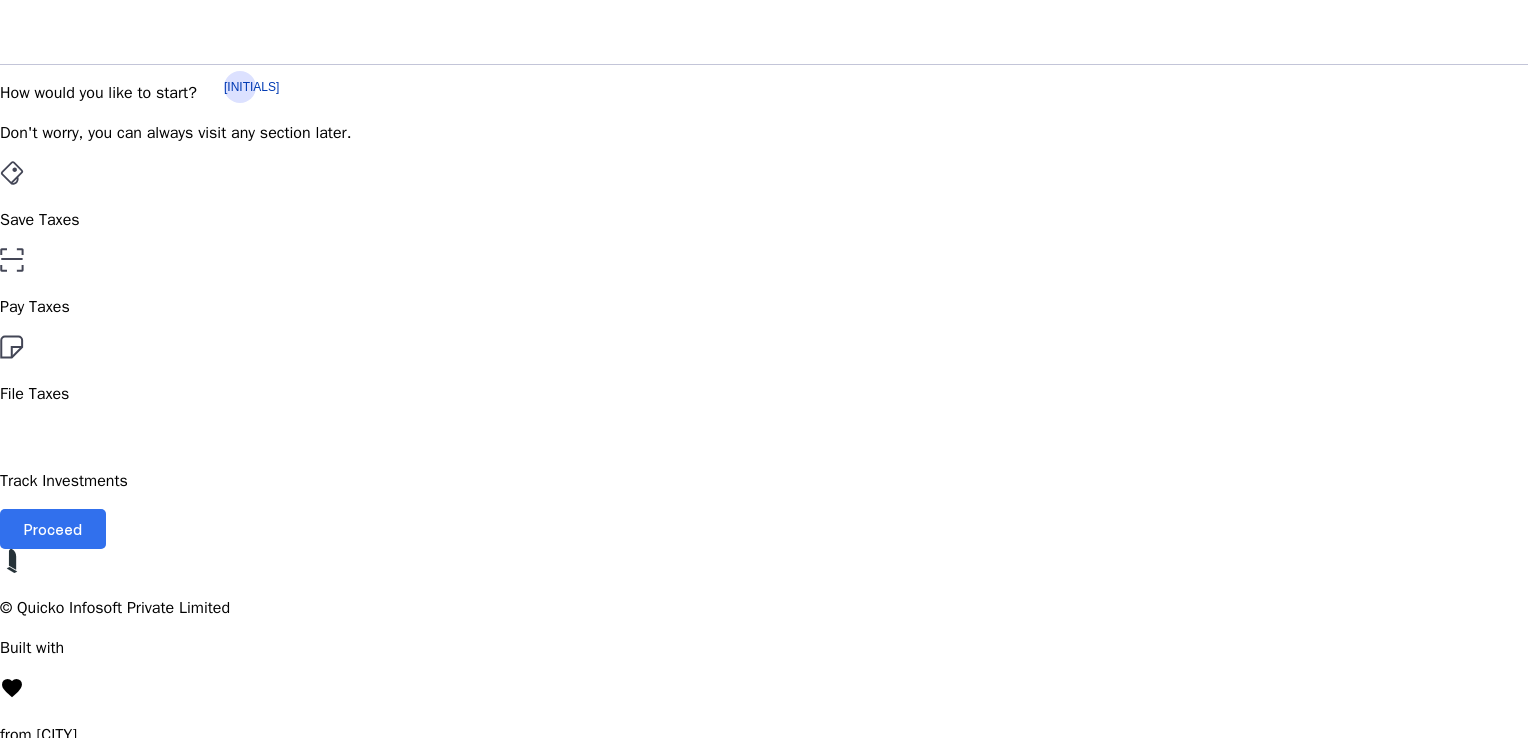 click at bounding box center (53, 529) 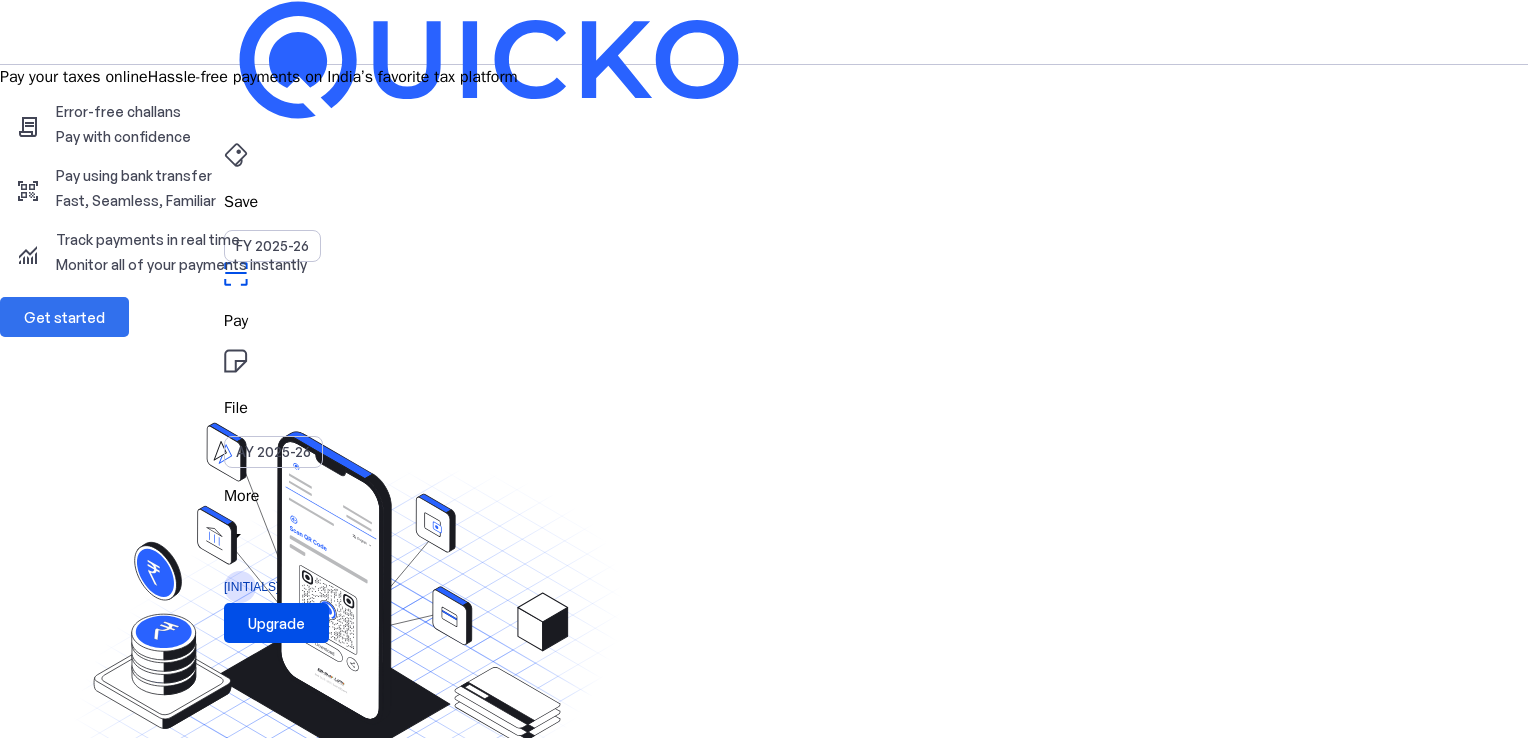 click on "Get started" at bounding box center (64, 317) 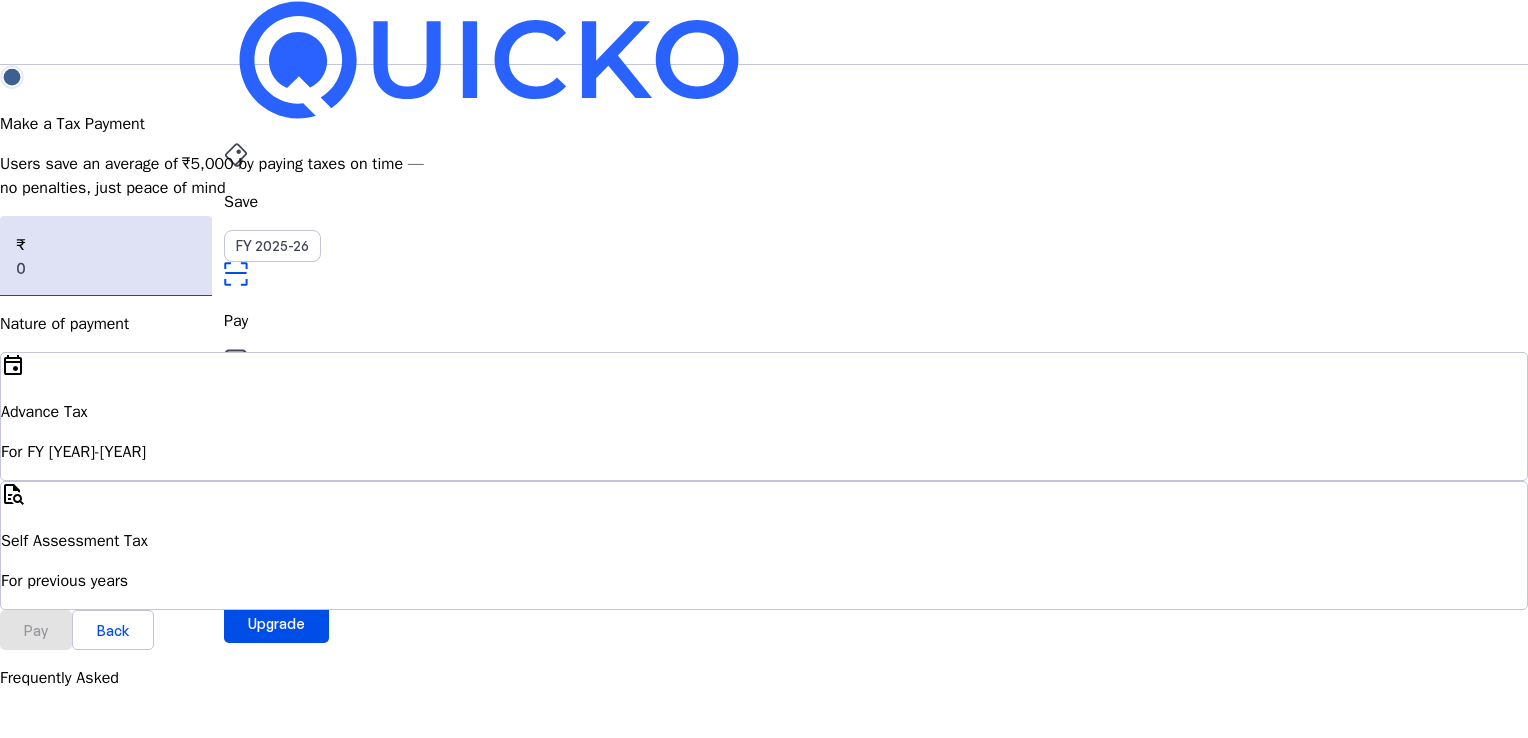 click on "quick_reference_all Self Assessment Tax For previous years" at bounding box center [764, 545] 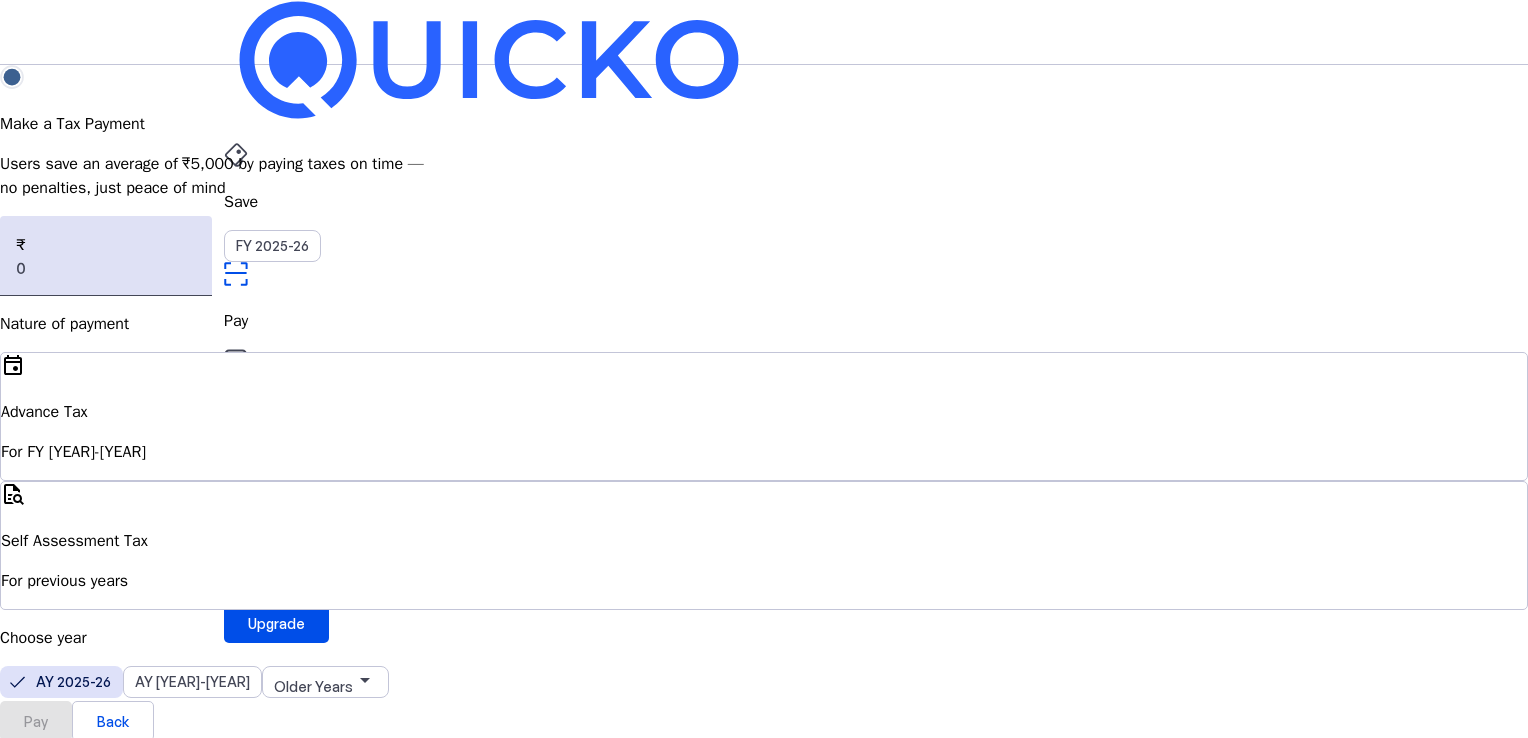 click on "For FY [YEAR]-[YEAR]" at bounding box center (764, 452) 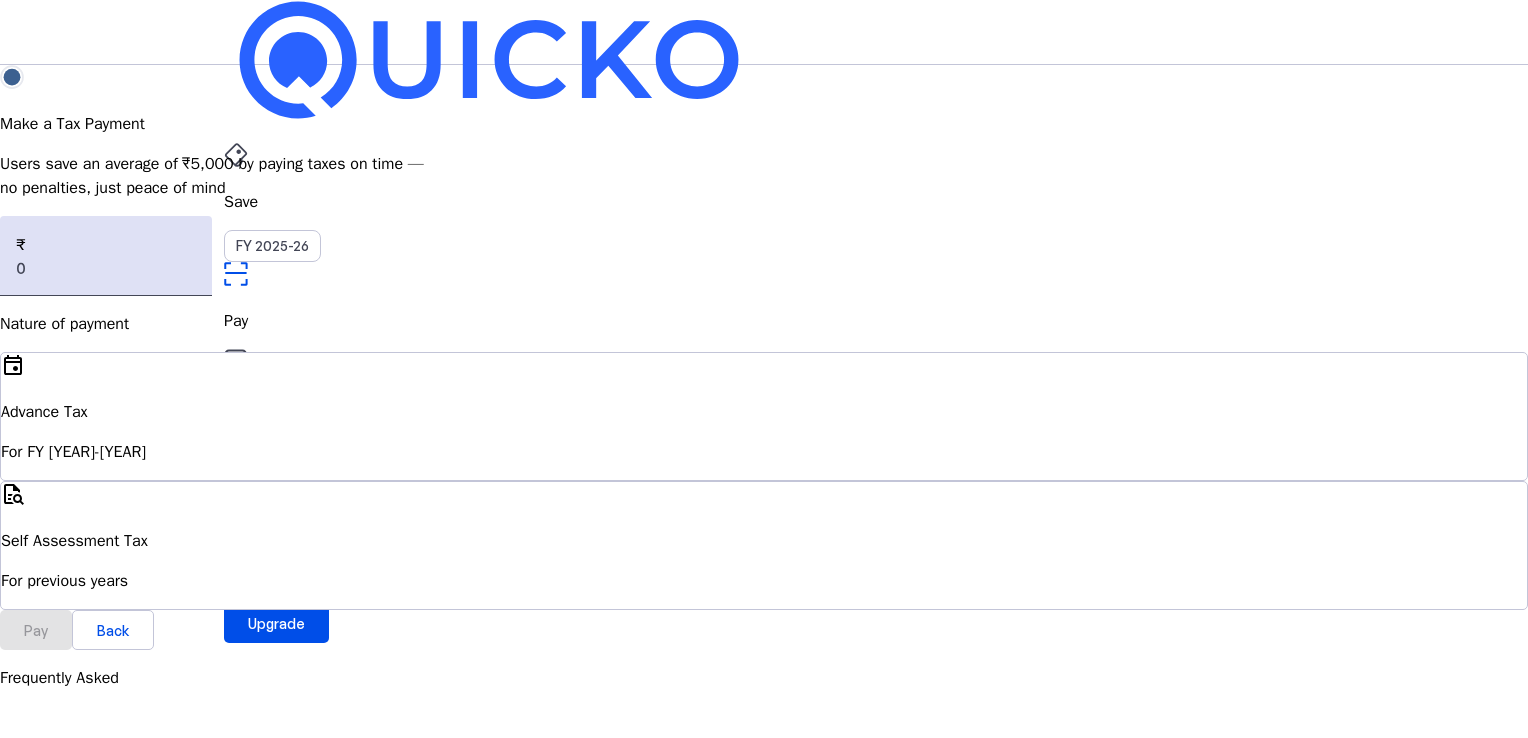 click on "Self Assessment Tax" at bounding box center (764, 412) 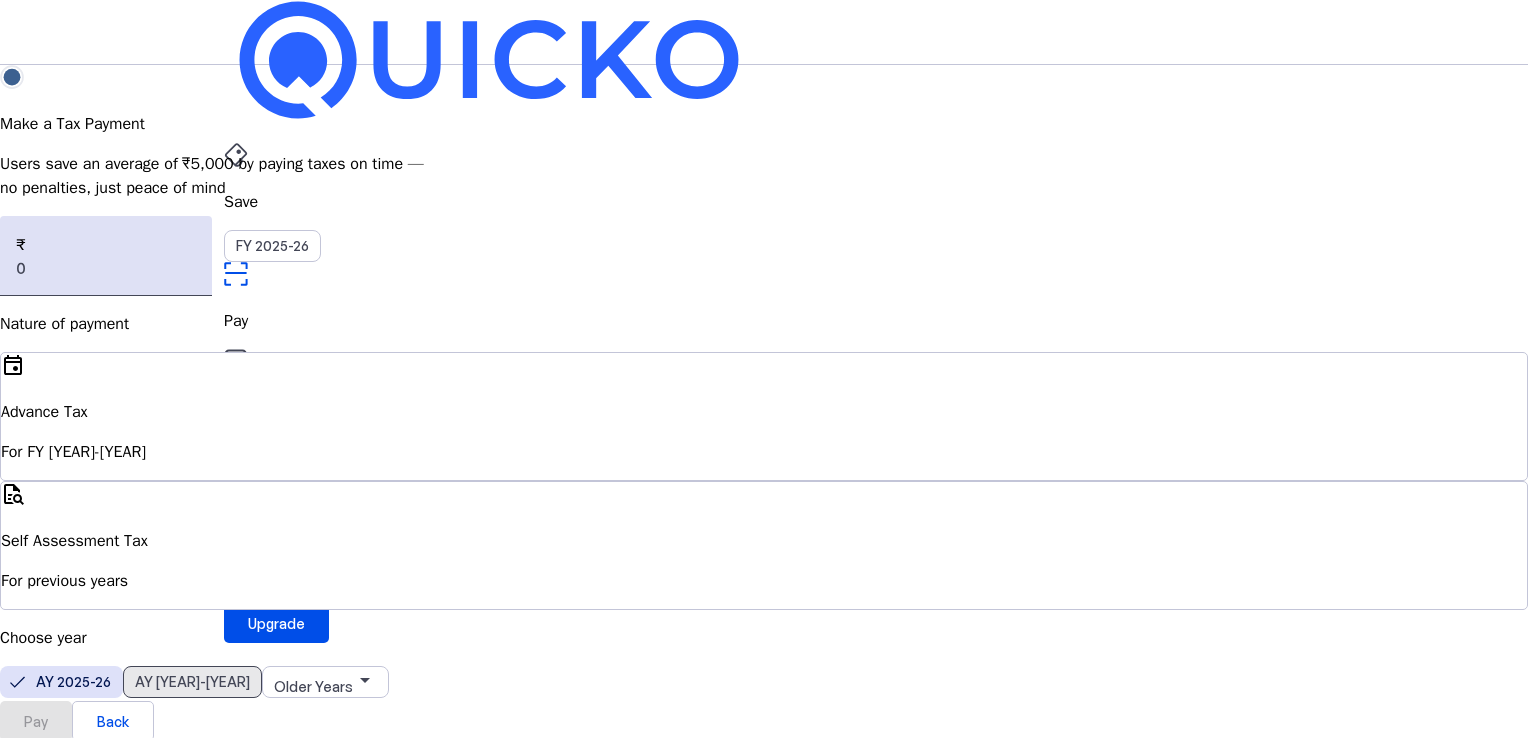 click on "AY [YEAR]-[YEAR]" at bounding box center (192, 681) 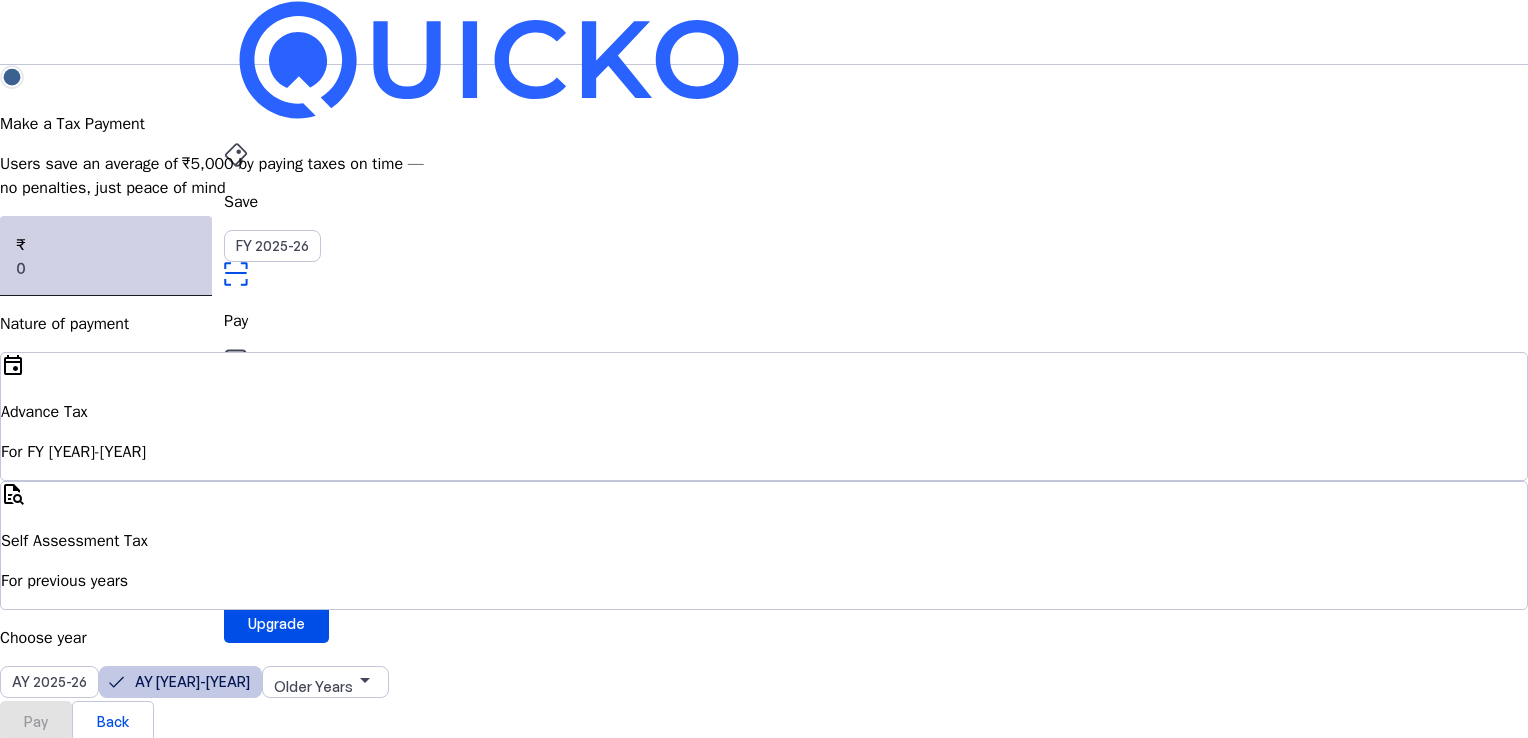 click at bounding box center (106, 268) 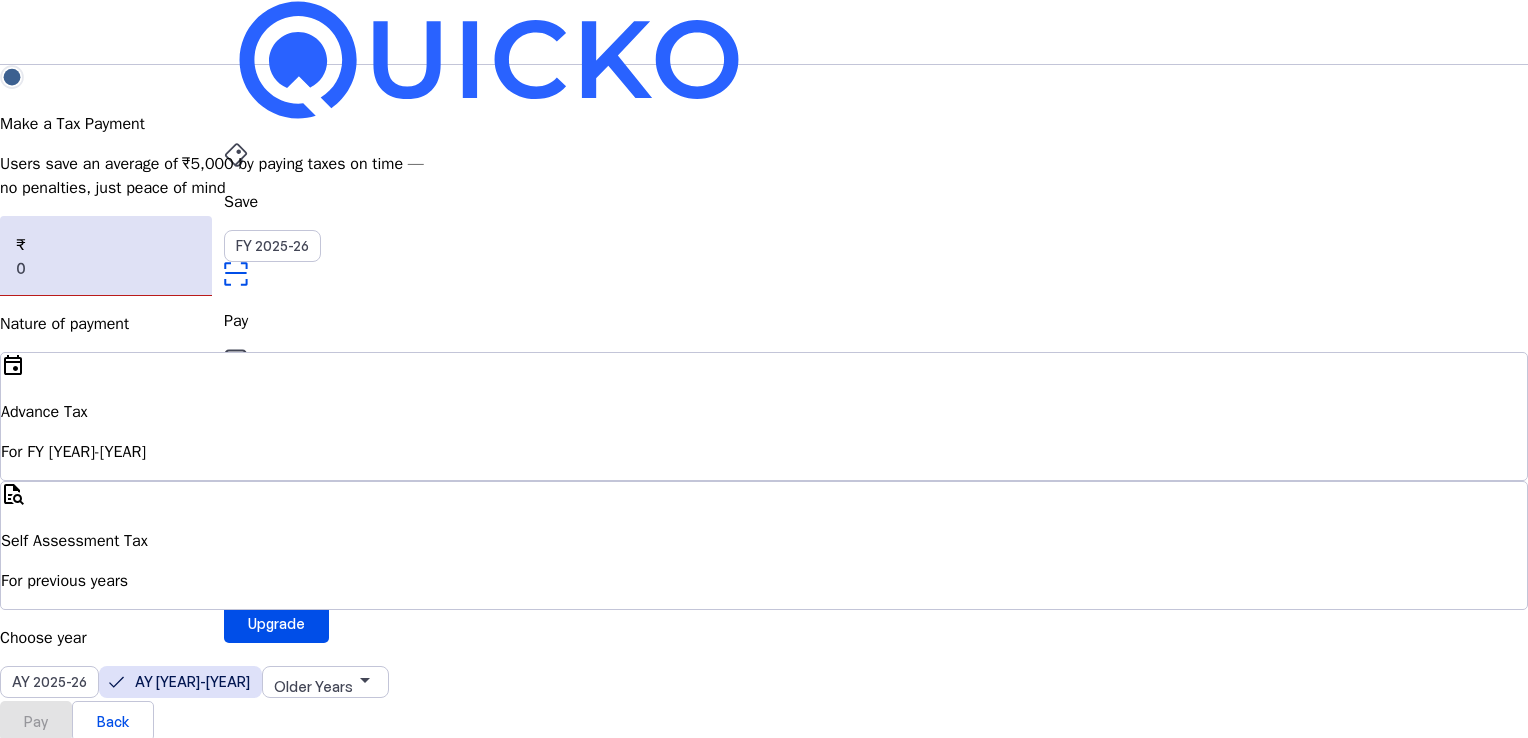 click on "More" at bounding box center (764, 496) 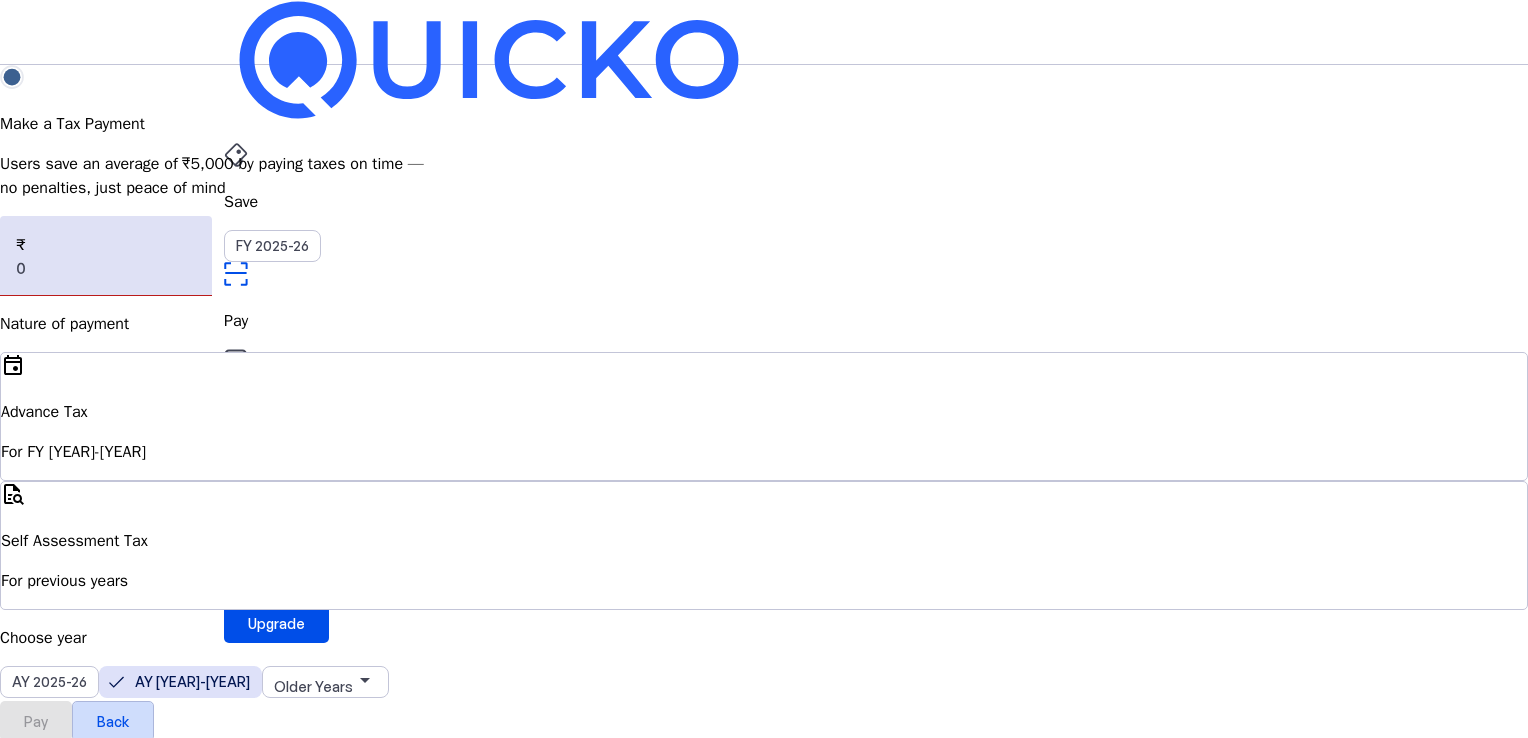 click on "Back" at bounding box center (113, 721) 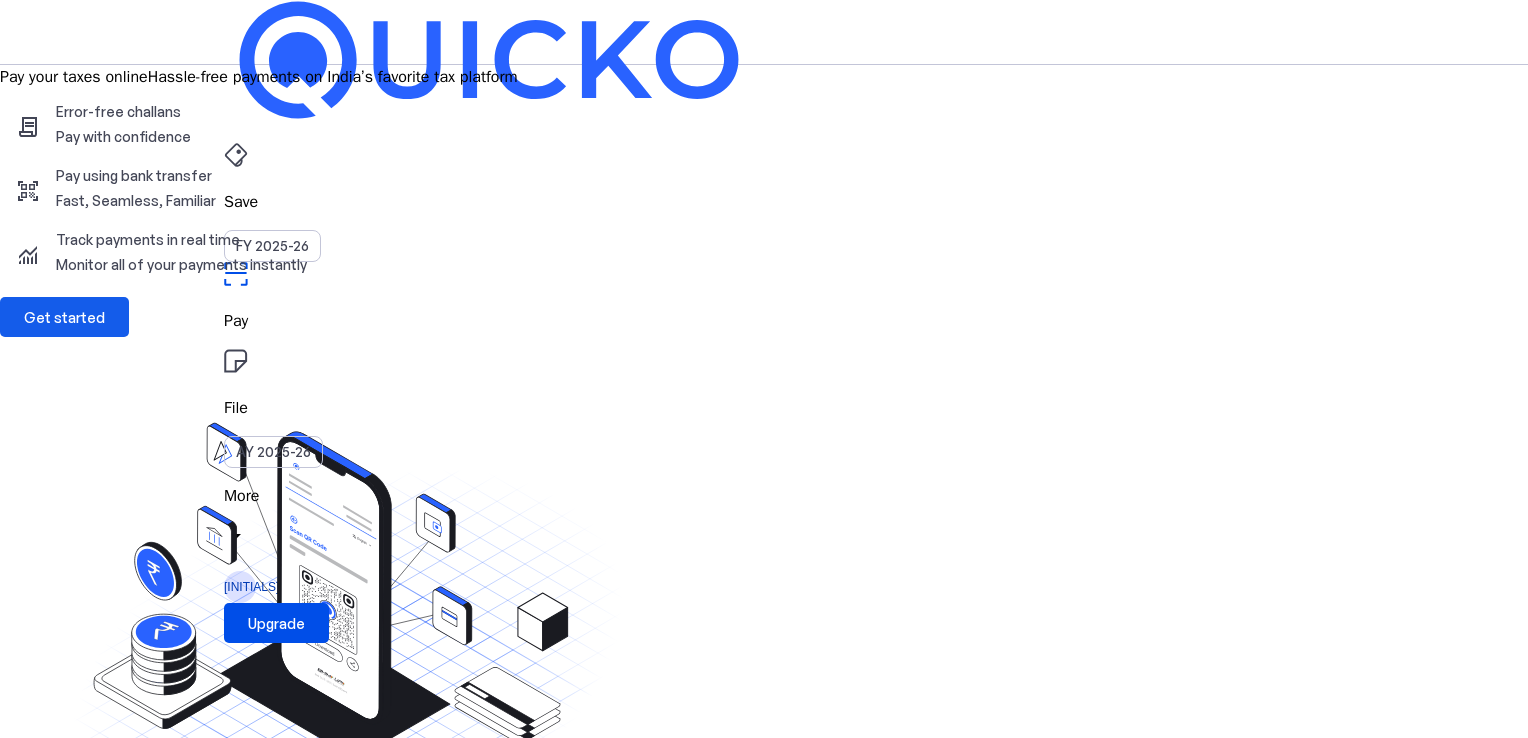 click at bounding box center (64, 317) 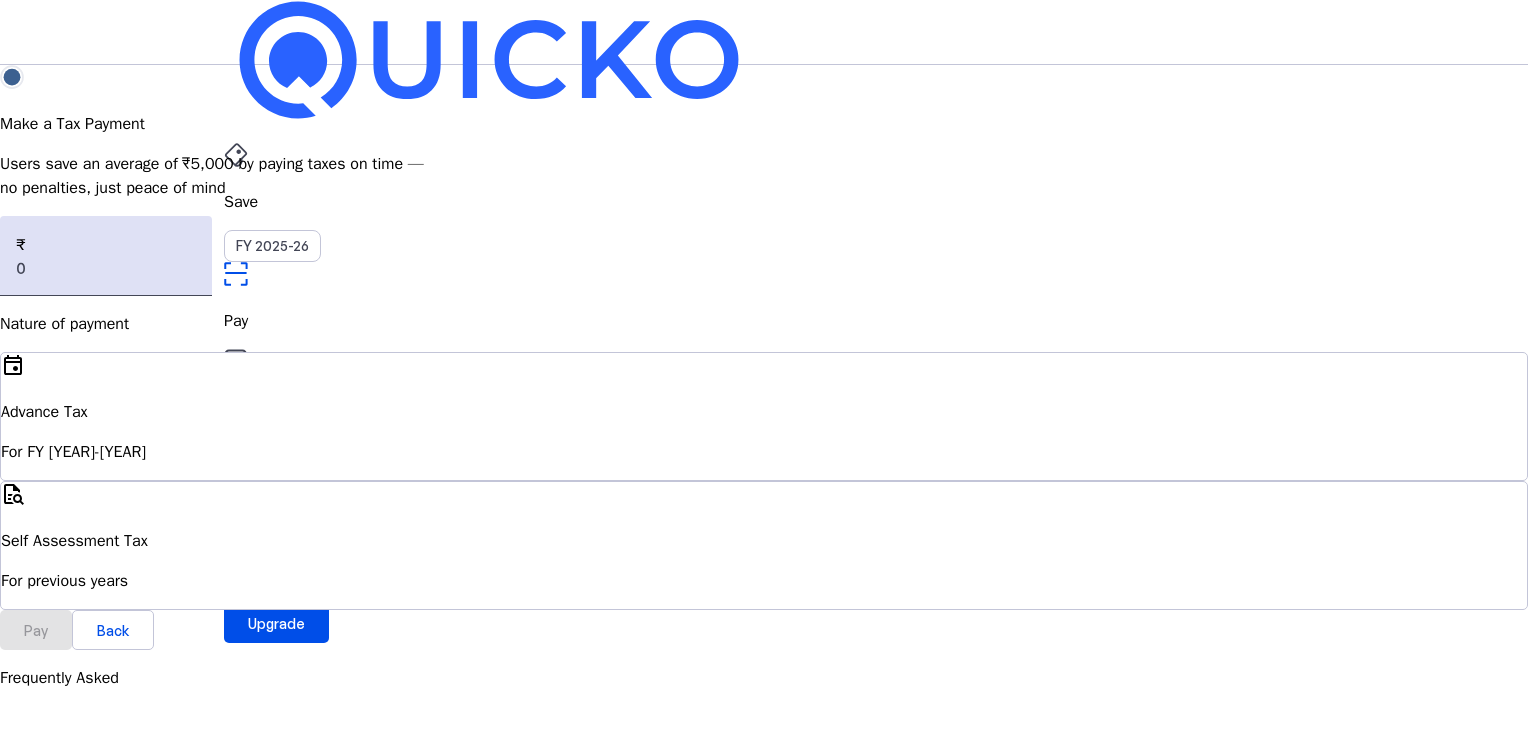 click on "© Quicko Infosoft Private Limited Built with favorite from [CITY]" at bounding box center [764, 1162] 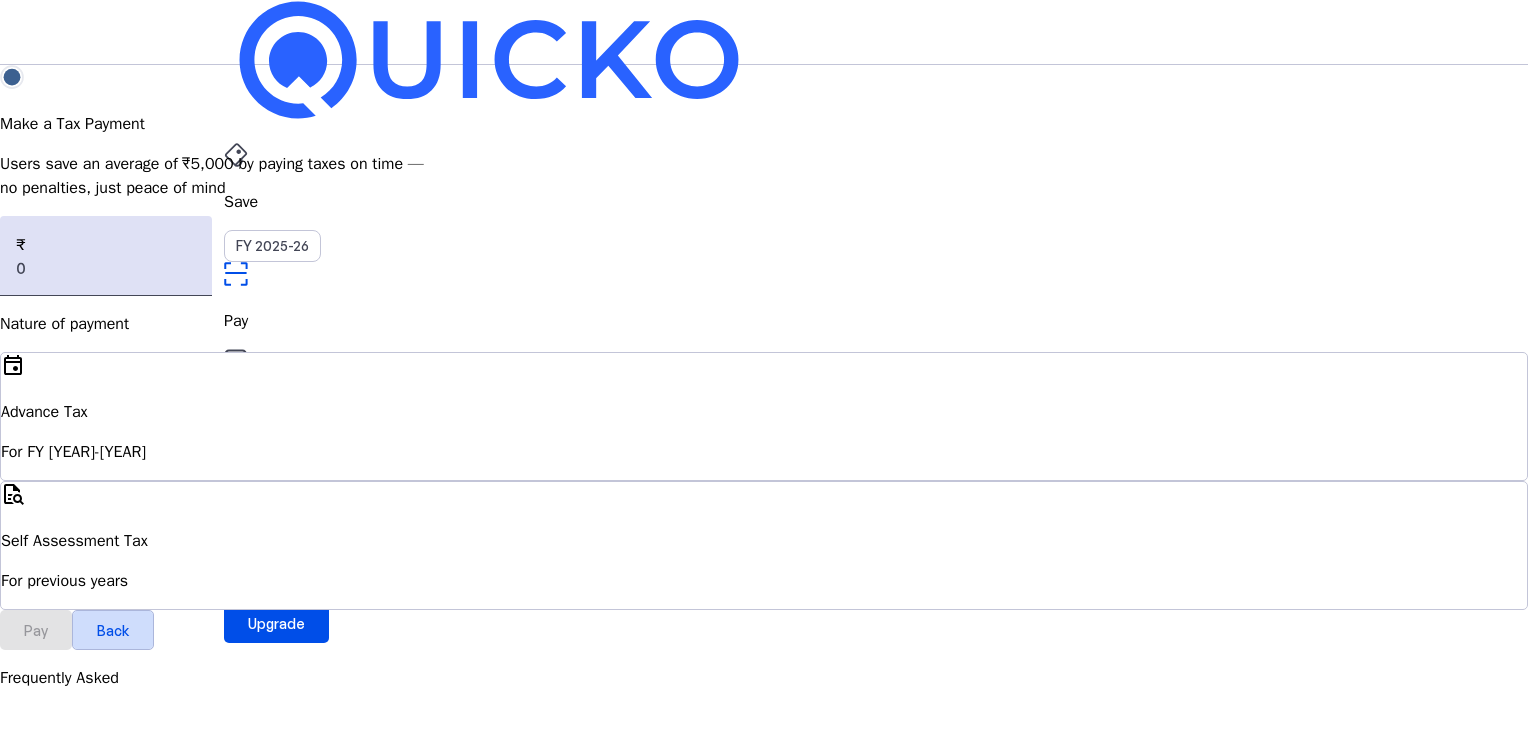 click on "Back" at bounding box center (113, 630) 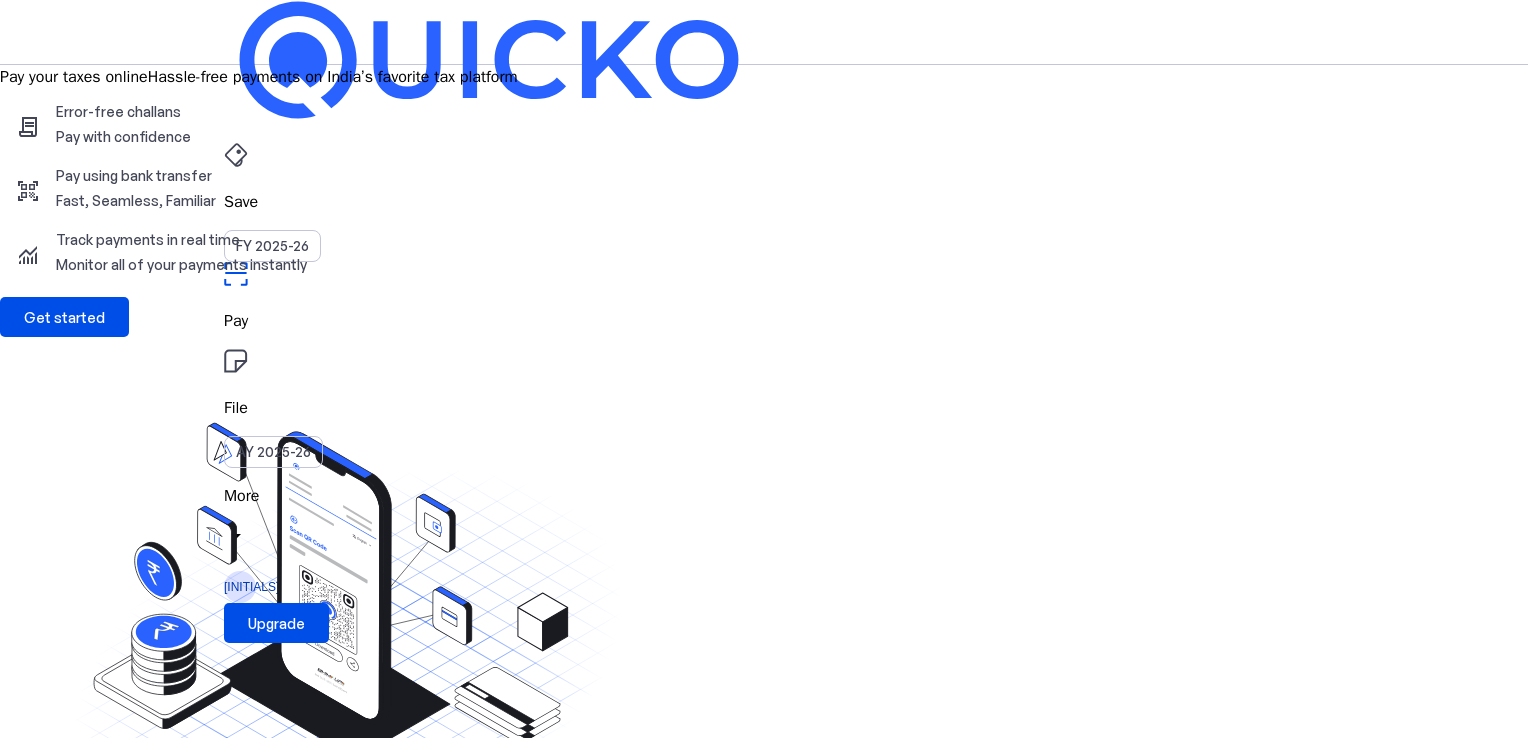 click on "More" at bounding box center (764, 496) 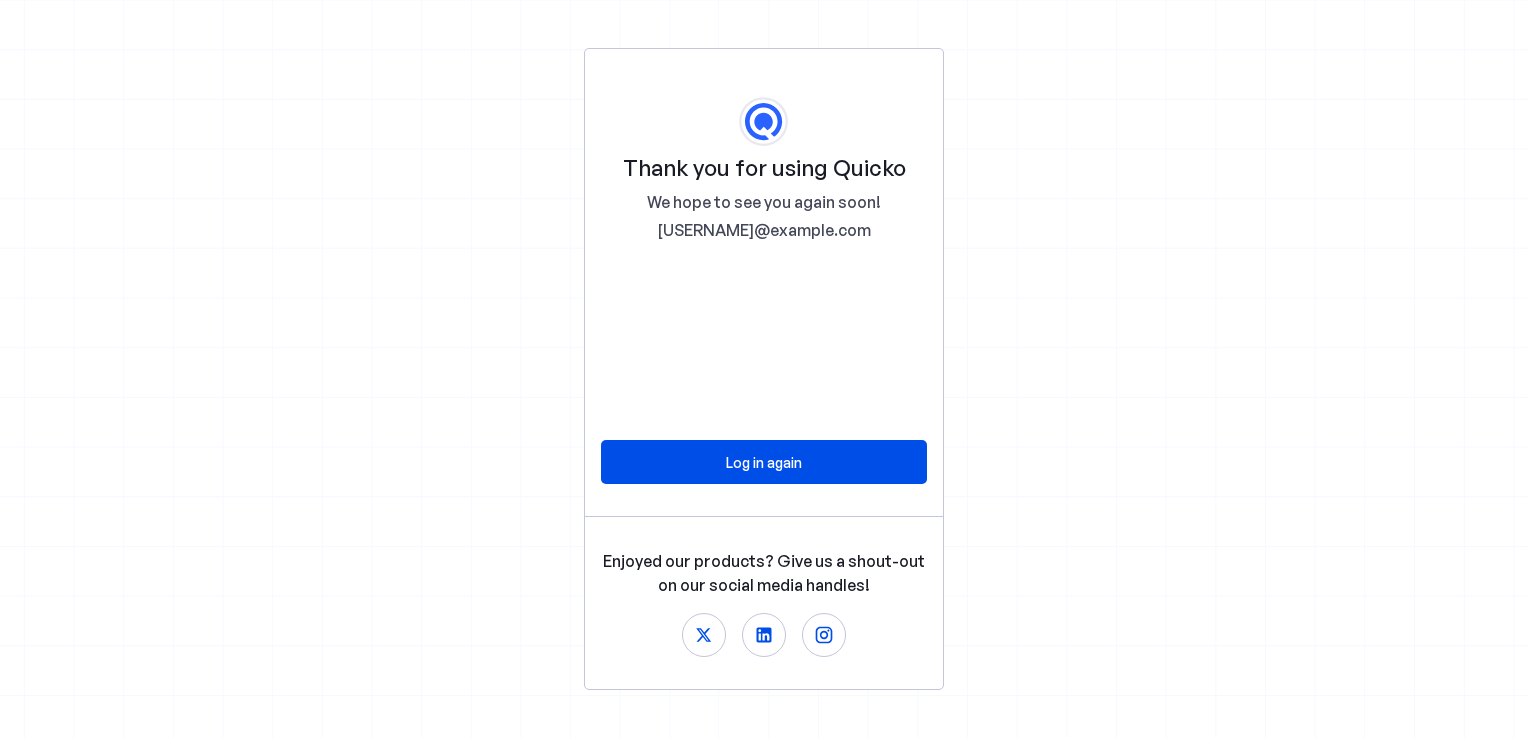 scroll, scrollTop: 0, scrollLeft: 0, axis: both 